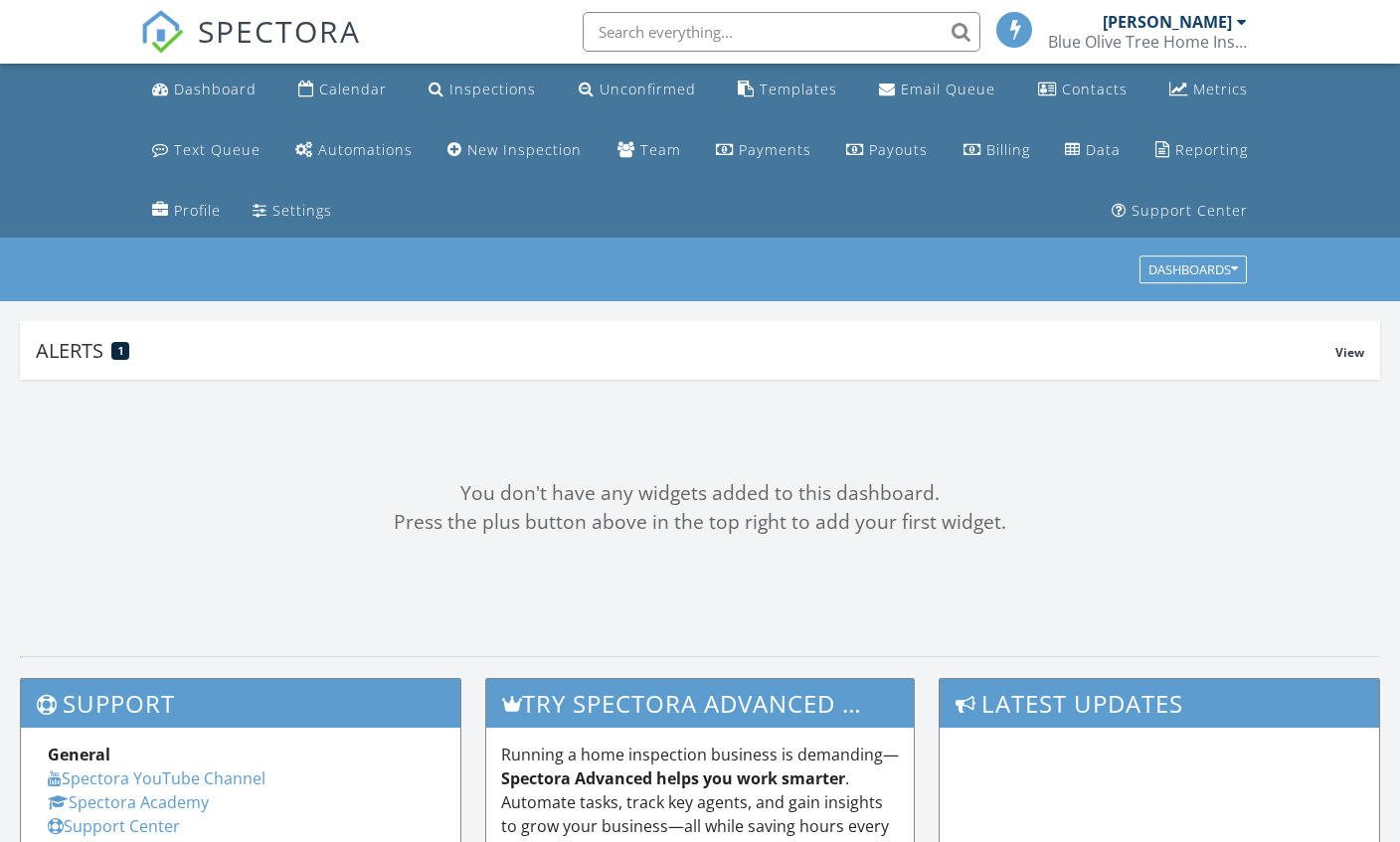 scroll, scrollTop: 0, scrollLeft: 0, axis: both 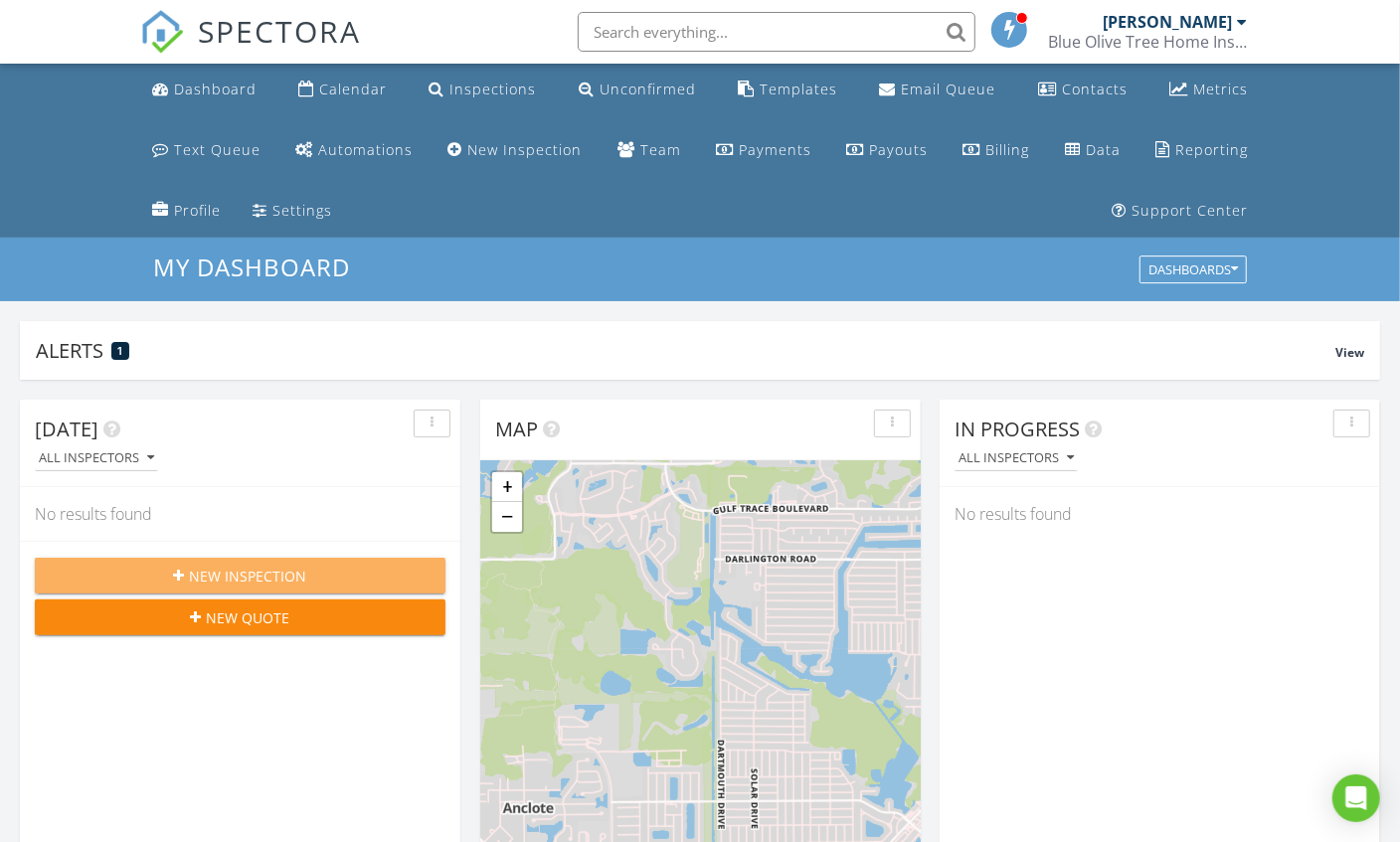 click on "New Inspection" at bounding box center [240, 576] 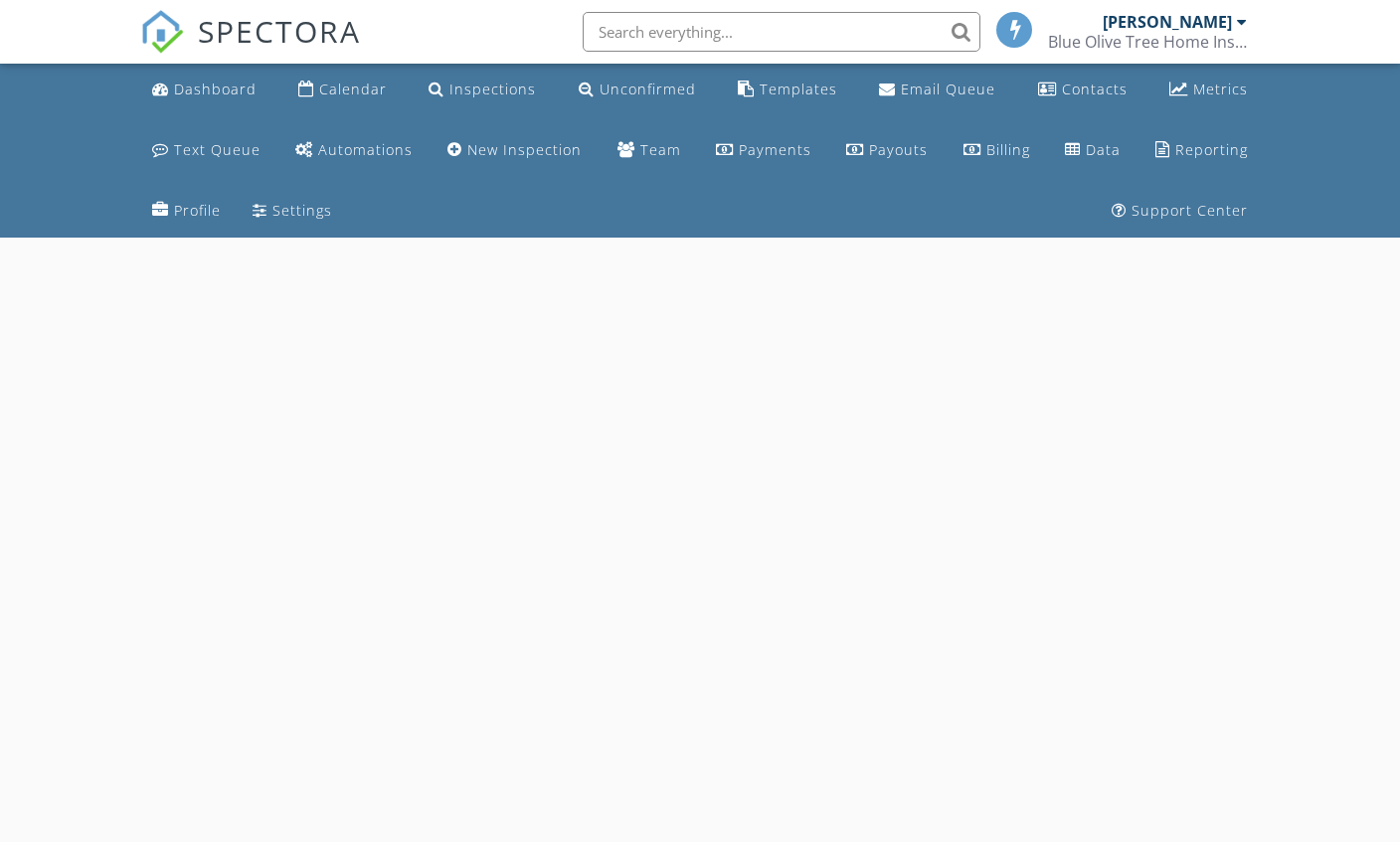 scroll, scrollTop: 0, scrollLeft: 0, axis: both 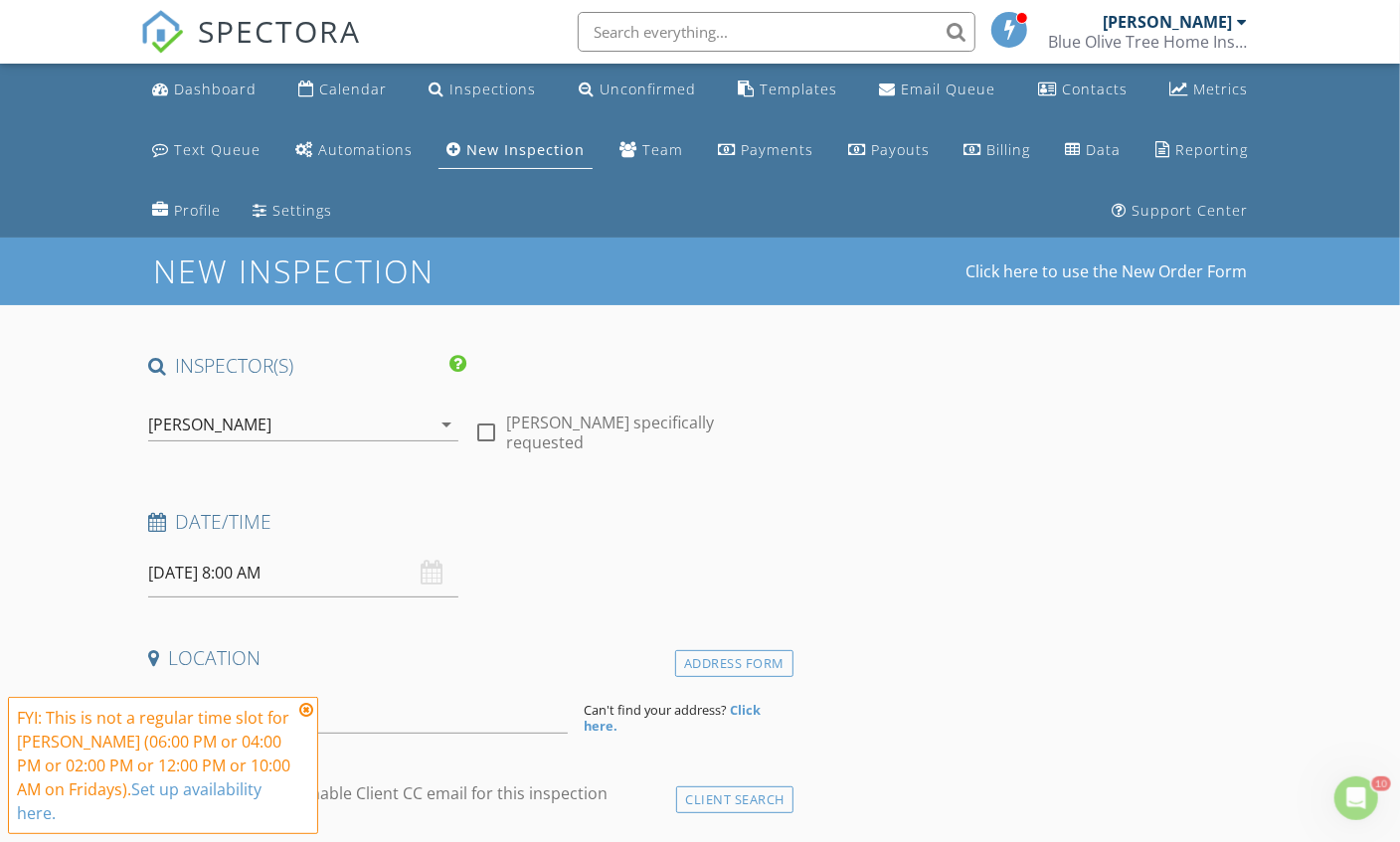 click at bounding box center (306, 710) 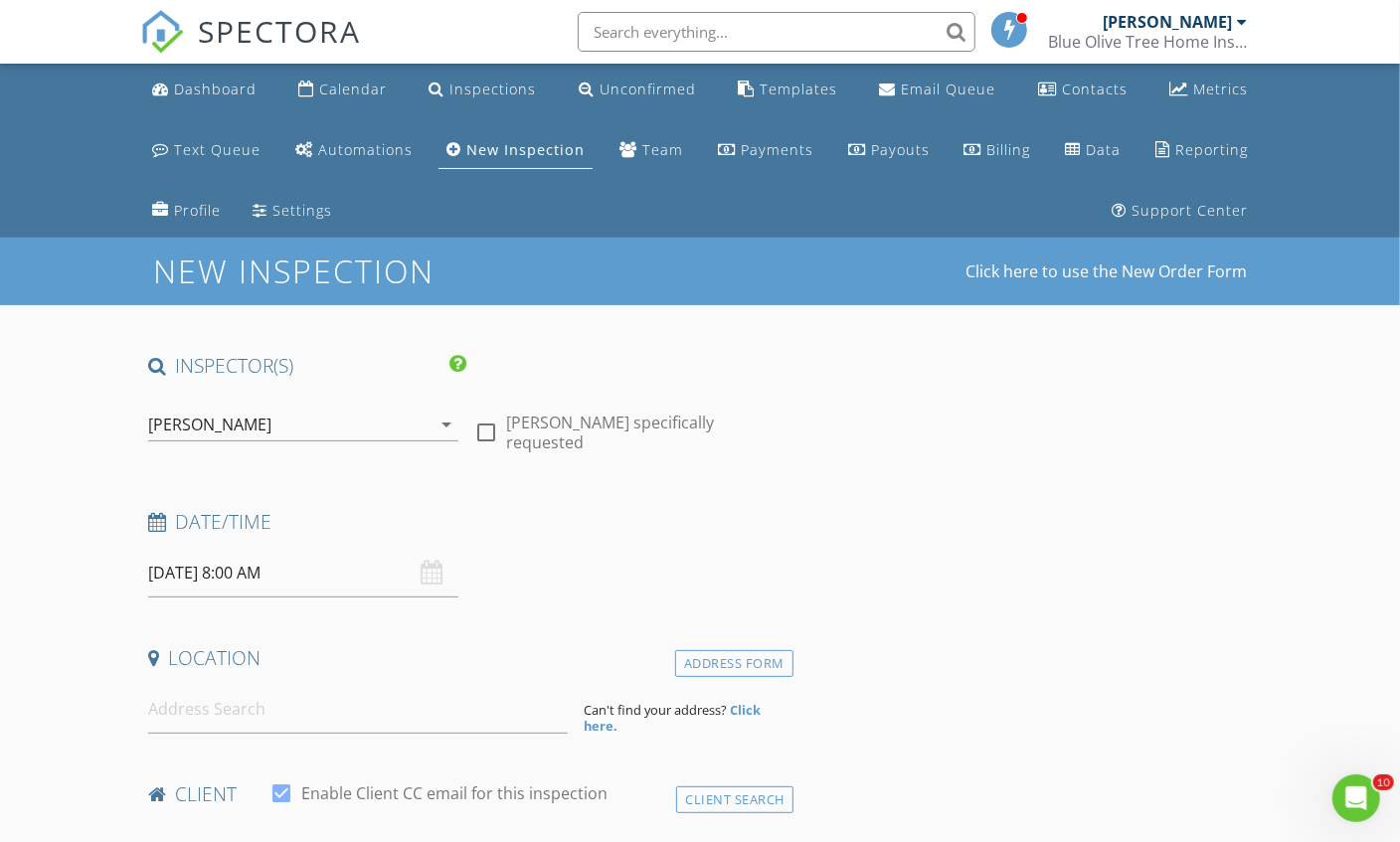 click on "New Inspection
Click here to use the New Order Form
INSPECTOR(S)
check_box   Matthew Kristof   PRIMARY   Matthew Kristof arrow_drop_down   check_box_outline_blank Matthew Kristof specifically requested
Date/Time
07/11/2025 8:00 AM
Location
Address Form       Can't find your address?   Click here.
client
check_box Enable Client CC email for this inspection   Client Search     check_box_outline_blank Client is a Company/Organization     First Name   Last Name   Email   CC Email   Phone   Address   City   State   Zip       Notes   Private Notes
ADD ADDITIONAL client
SERVICES
check_box_outline_blank   Four point inspection   check_box_outline_blank   Wind mitigation  inspection   check_box_outline_blank   Combination, four-point and wind mitigation inspection" at bounding box center (700, 1770) 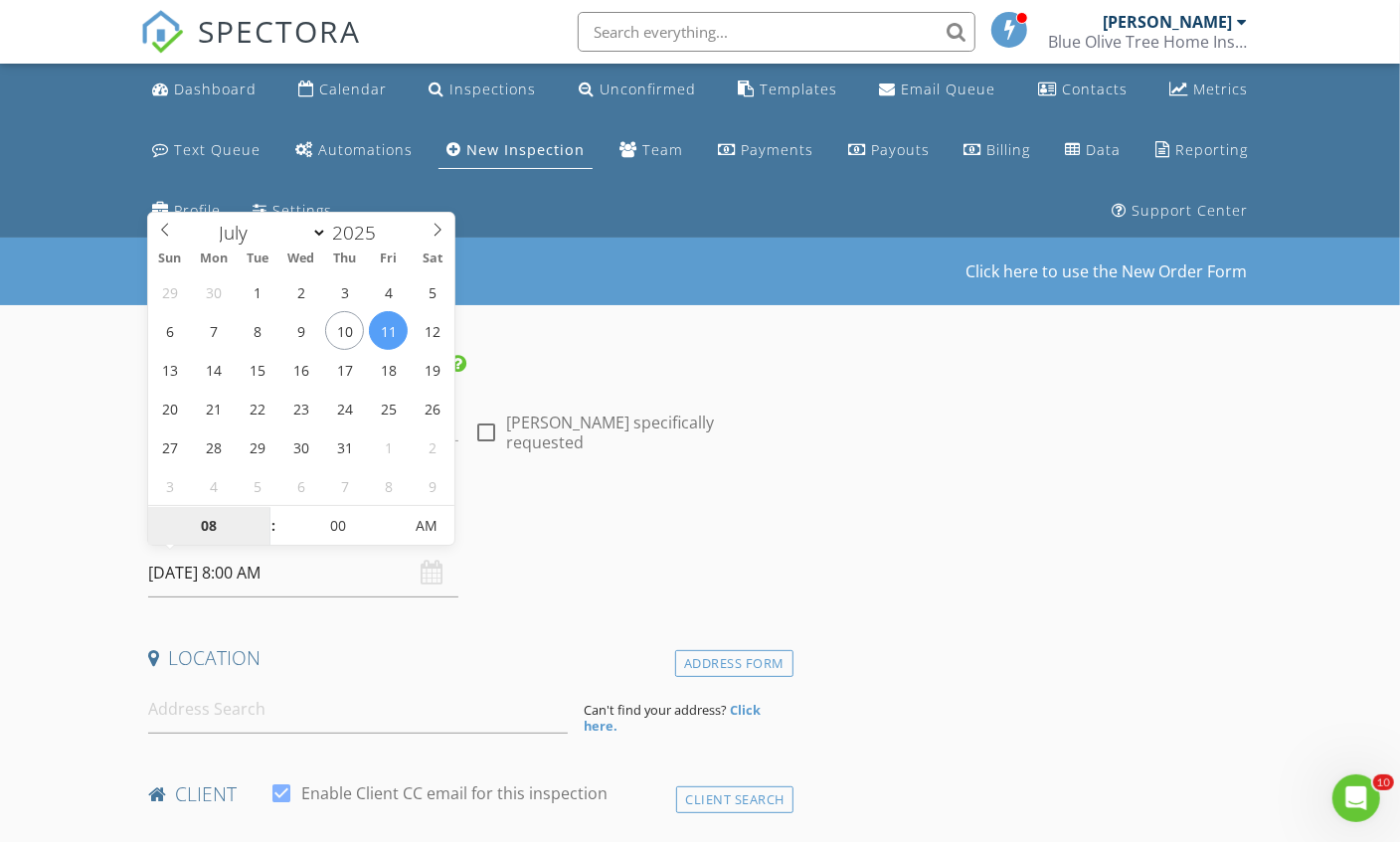 type on "07/10/2025 8:00 AM" 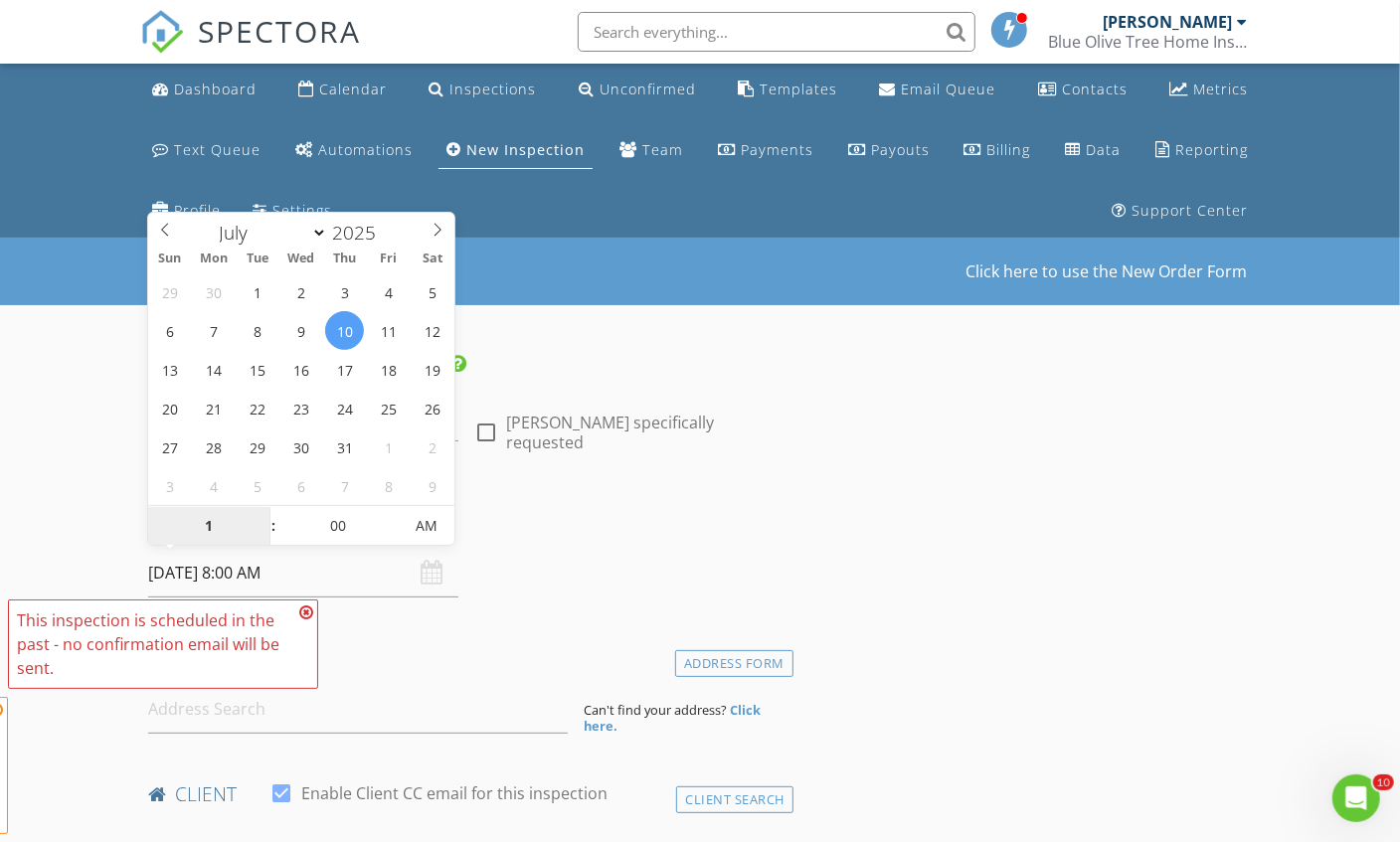 type on "10" 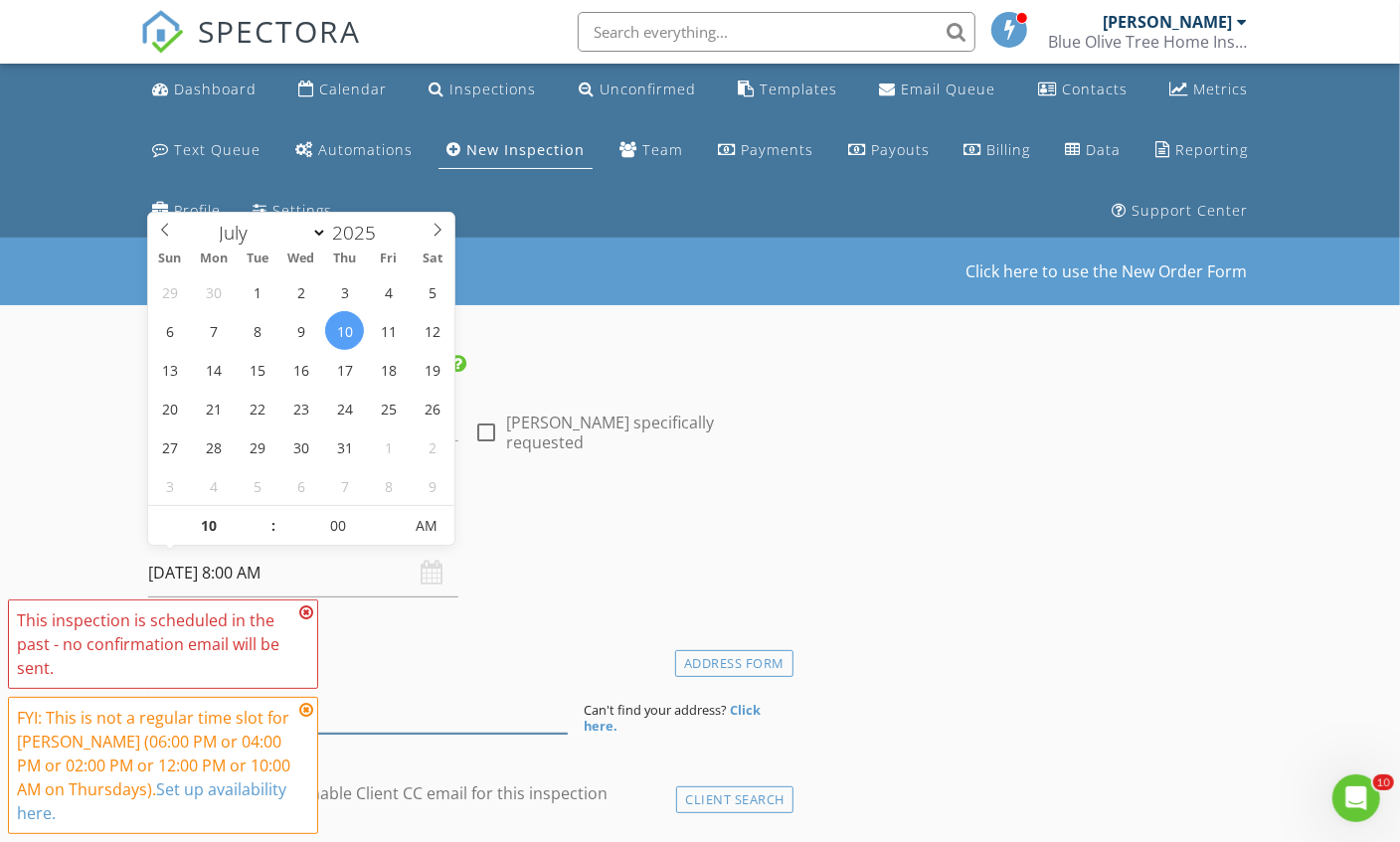 type on "07/10/2025 10:00 AM" 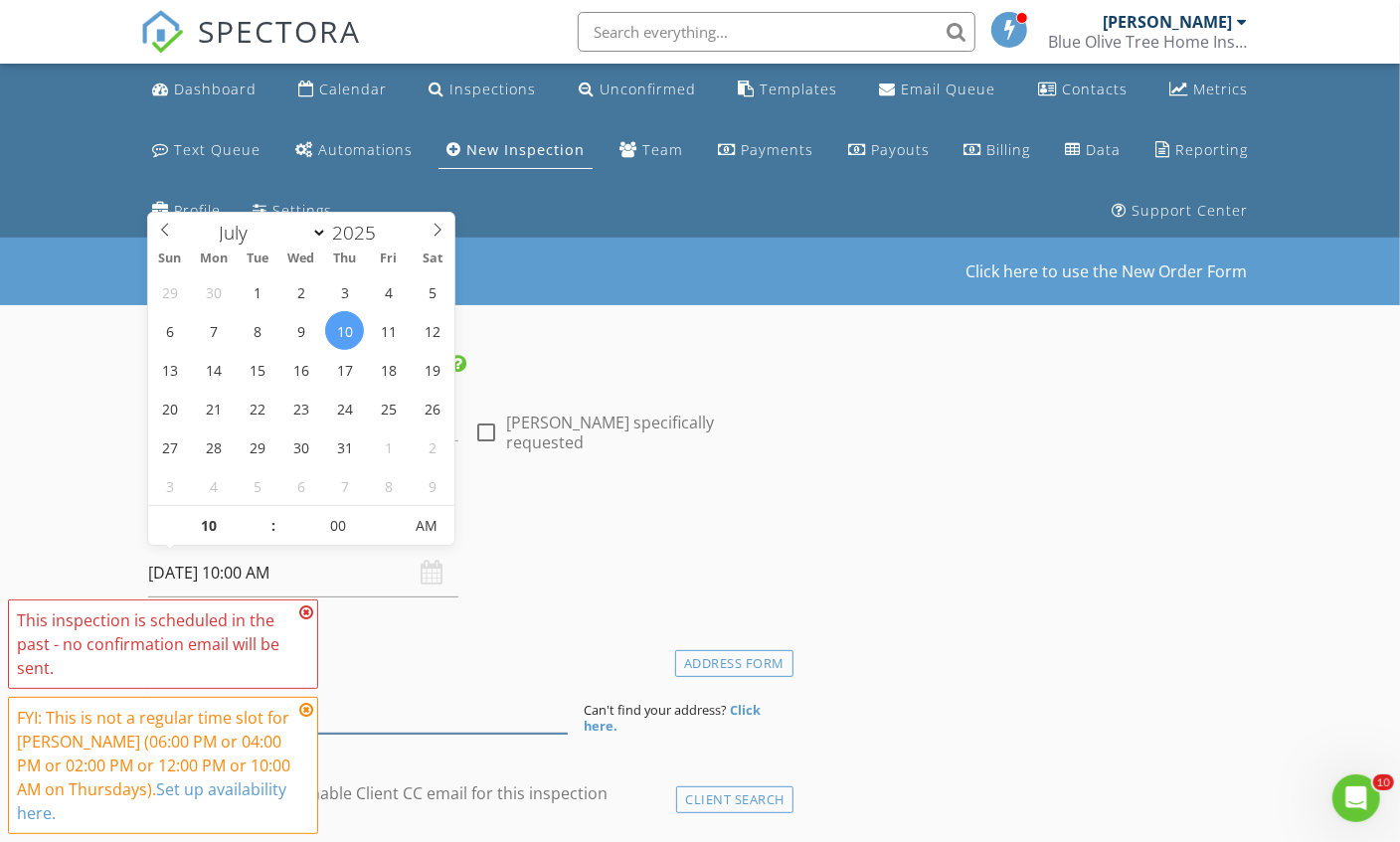 click at bounding box center [358, 709] 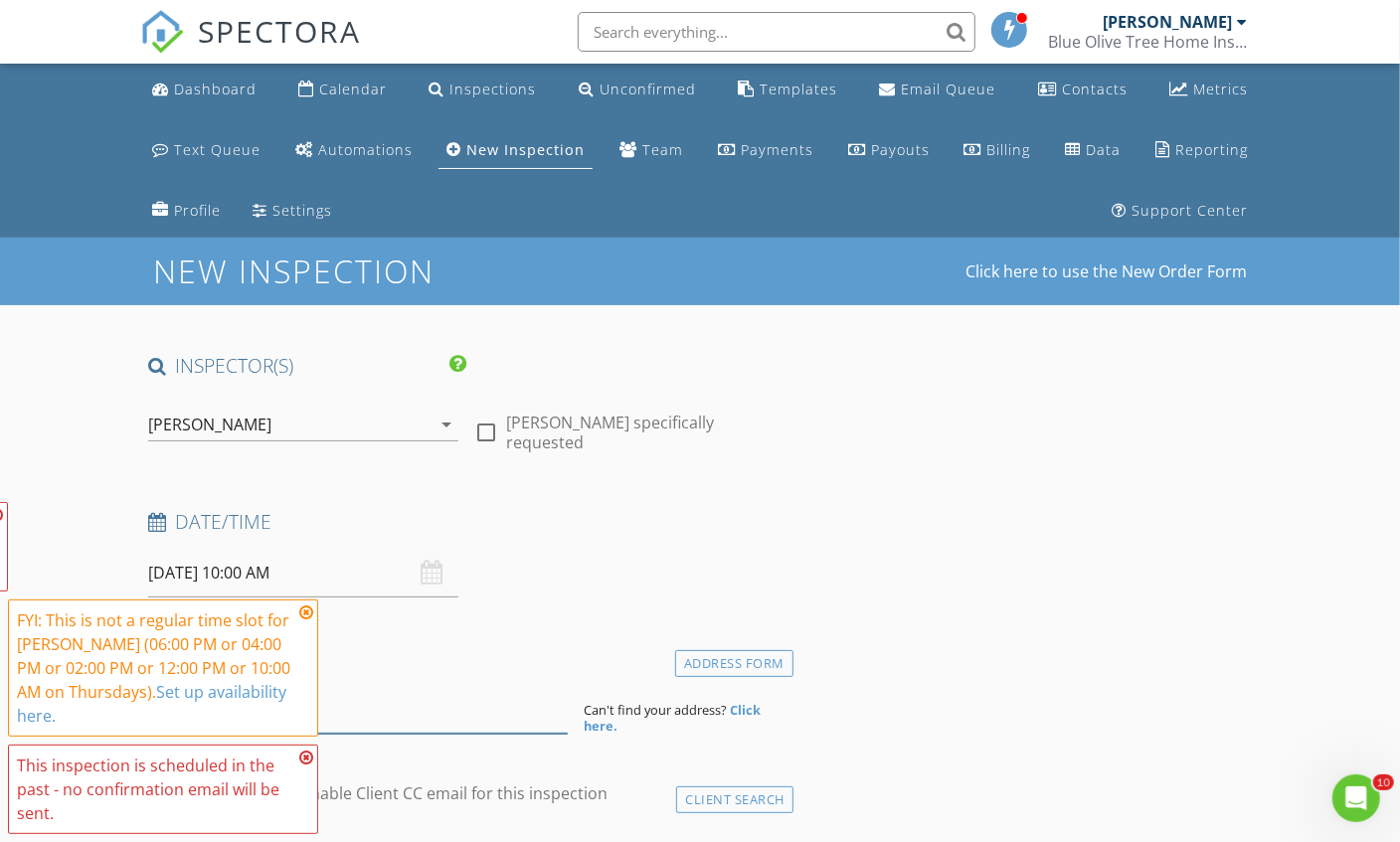 paste on "8535 Woodcrest Dr, Port Richey, FL 34668, USA" 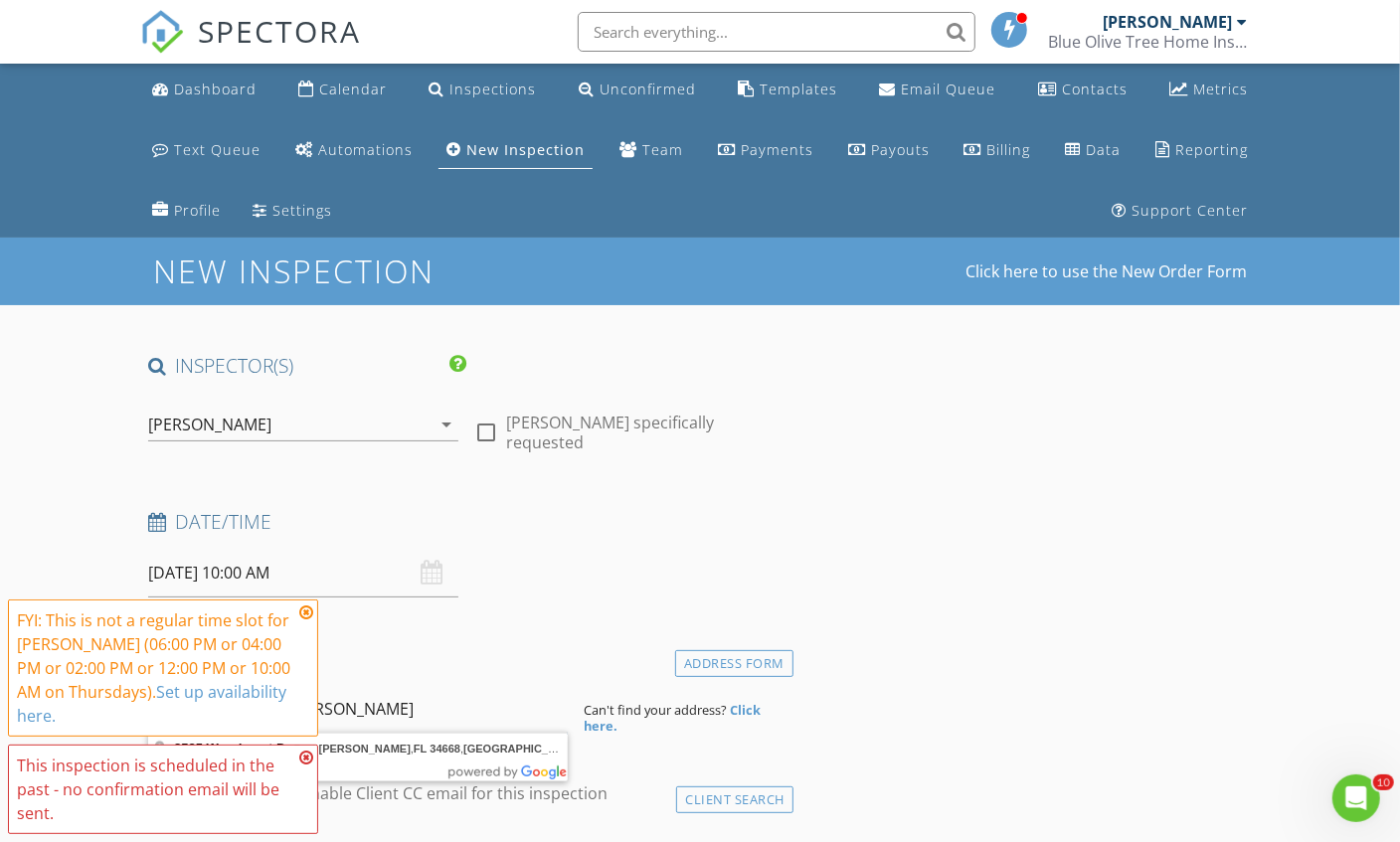 type on "8535 Woodcrest Dr, Port Richey, FL 34668, USA" 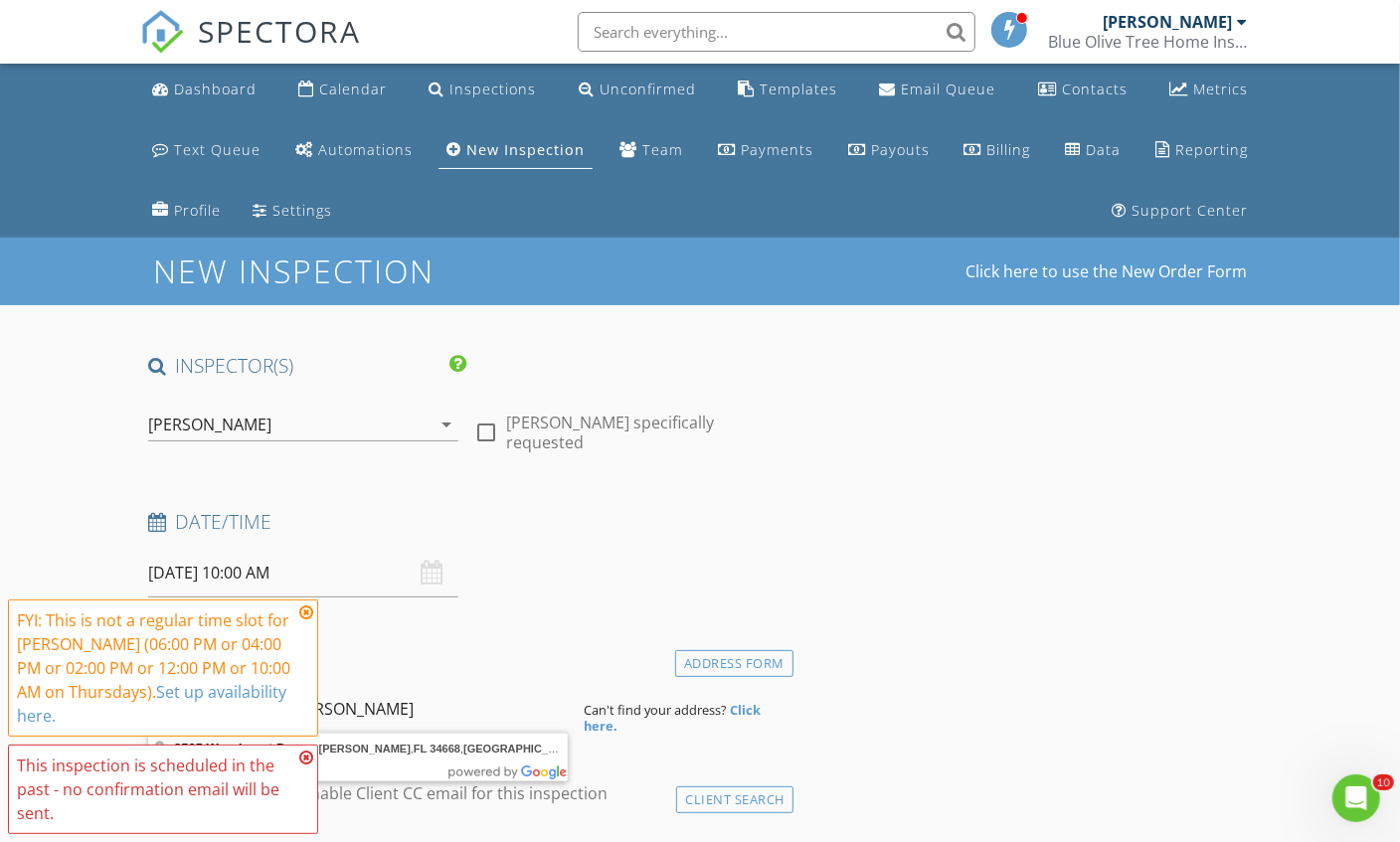click at bounding box center (306, 612) 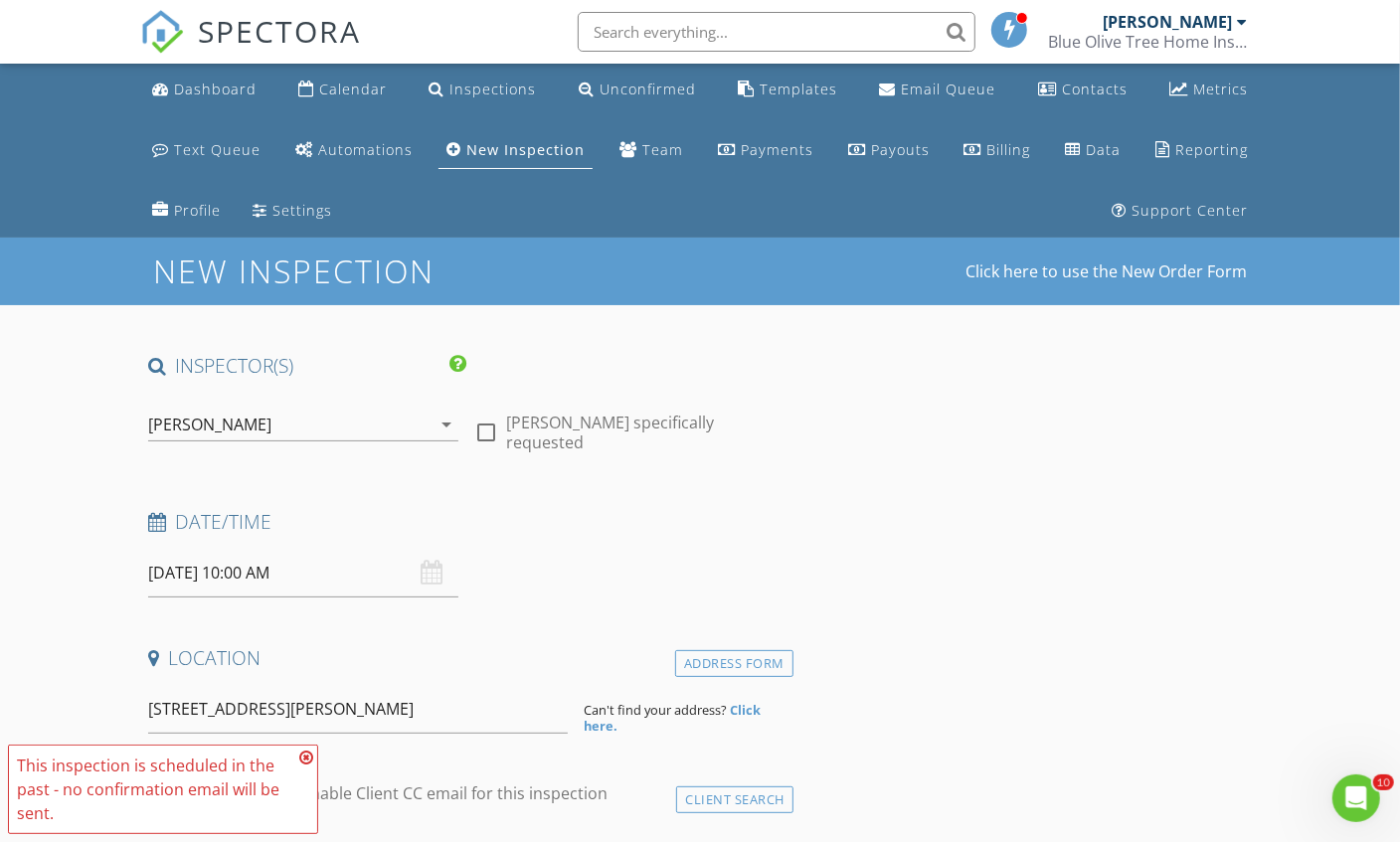 click at bounding box center (306, 758) 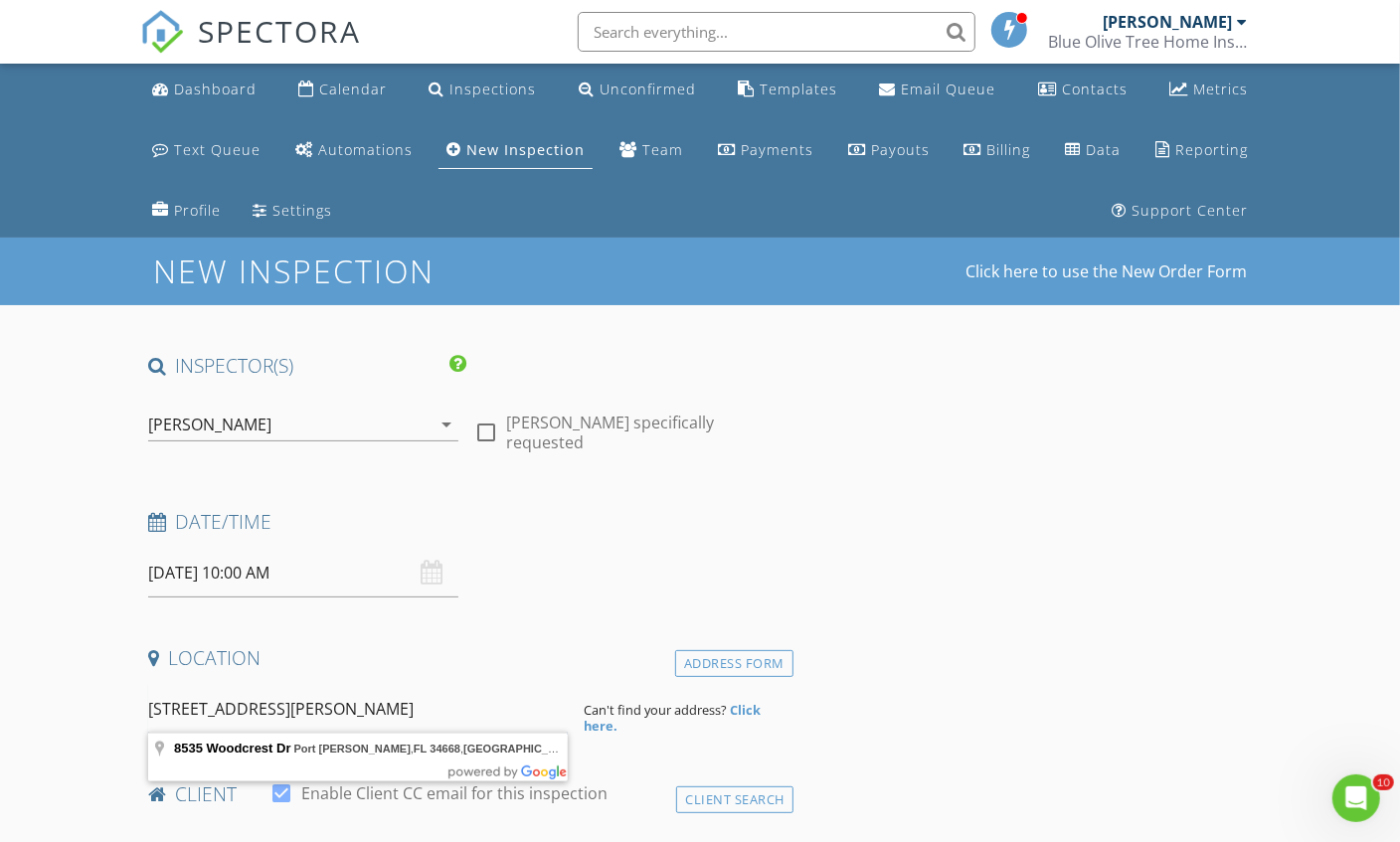 click on "8535 Woodcrest Dr, Port Richey, FL 34668, USA" at bounding box center [358, 709] 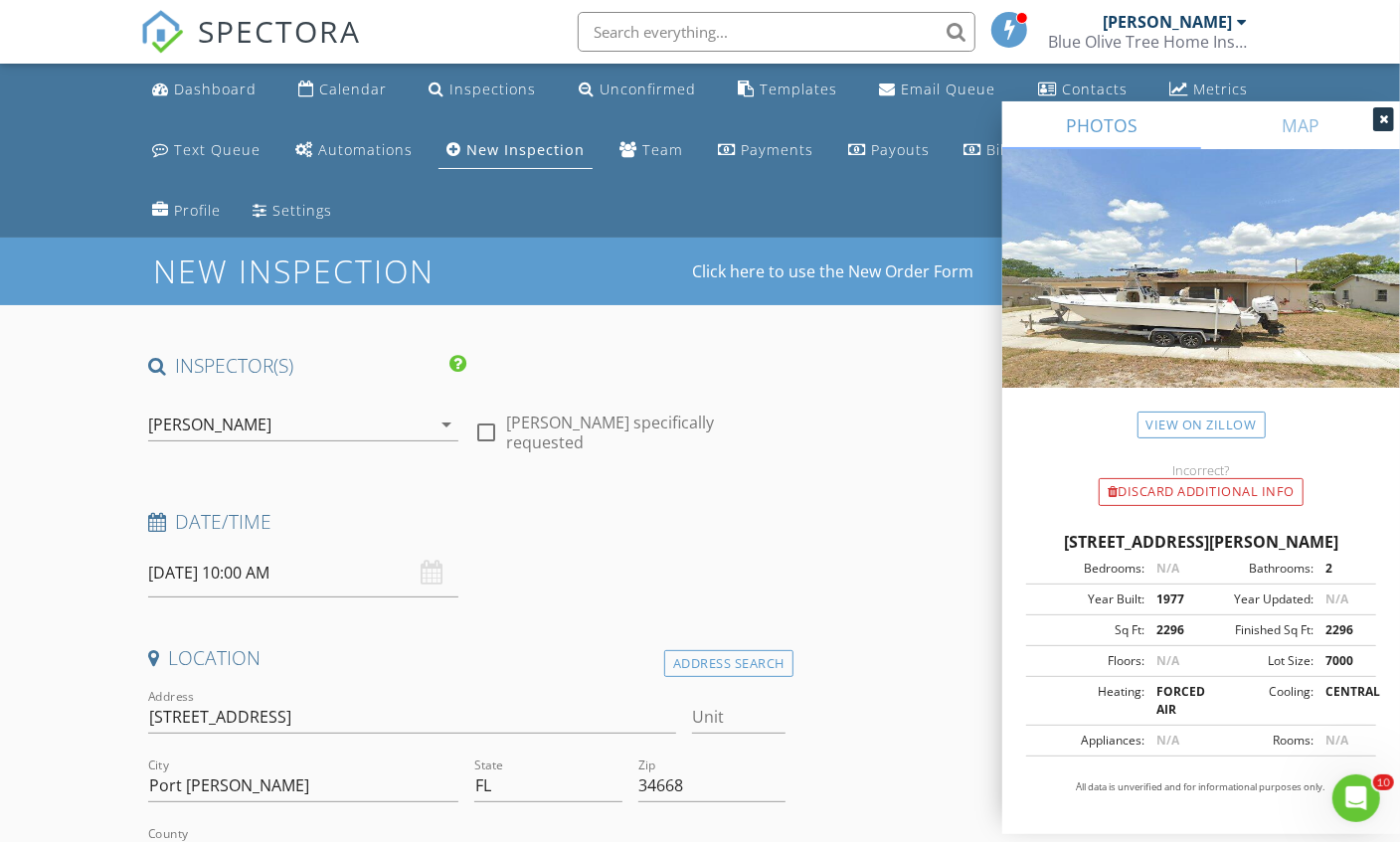 scroll, scrollTop: 132, scrollLeft: 0, axis: vertical 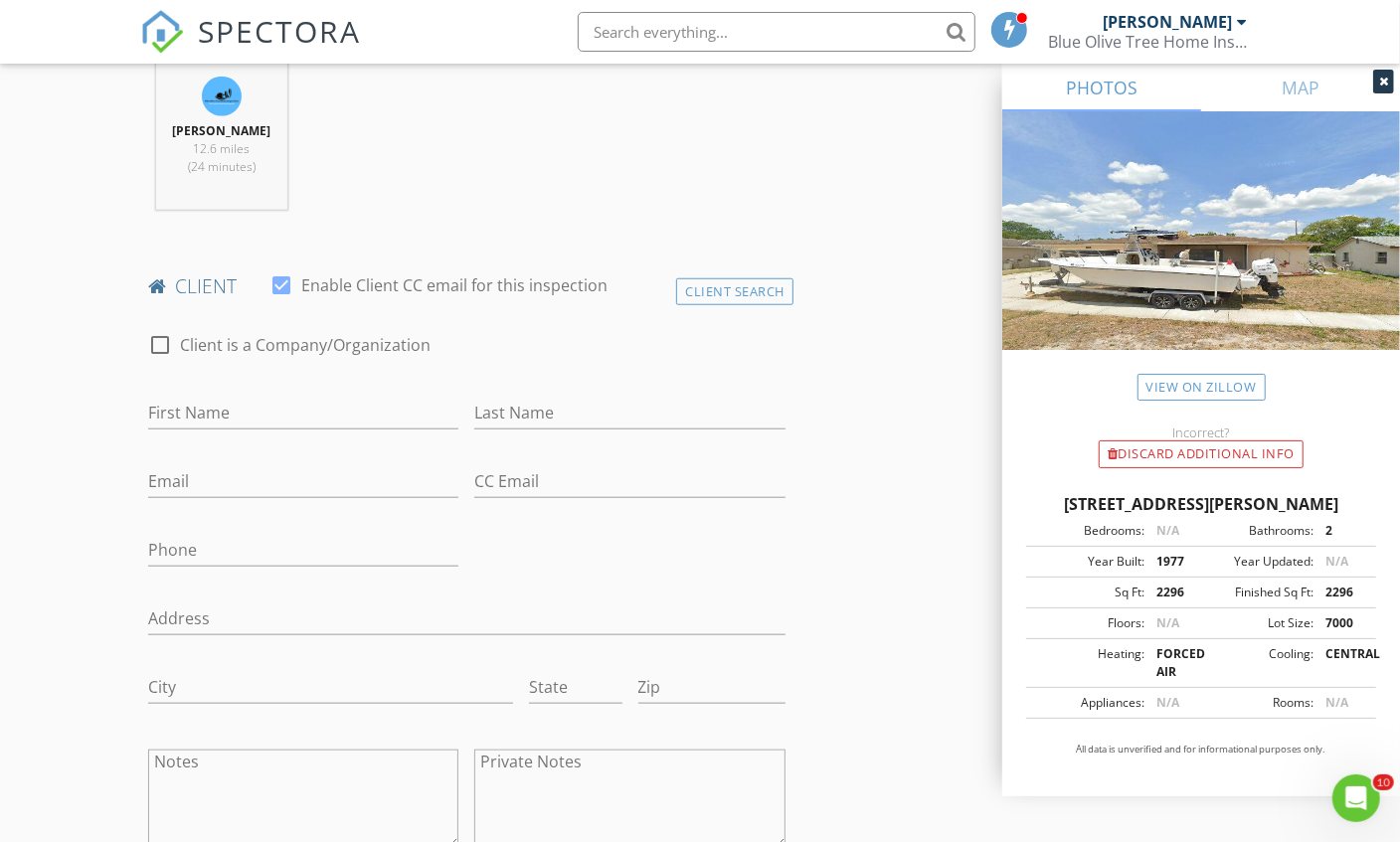 click on "New Inspection
Click here to use the New Order Form
INSPECTOR(S)
check_box   Matthew Kristof   PRIMARY   Matthew Kristof arrow_drop_down   check_box_outline_blank Matthew Kristof specifically requested
Date/Time
07/10/2025 10:00 AM
Location
Address Search       Address 8535 Woodcrest Dr   Unit   City Port Richey   State FL   Zip 34668   County Pasco     Square Feet 2296   Year Built 1977   Foundation arrow_drop_down     Matthew Kristof     12.6 miles     (24 minutes)
client
check_box Enable Client CC email for this inspection   Client Search     check_box_outline_blank Client is a Company/Organization     First Name   Last Name   Email   CC Email   Phone   Address   City   State   Zip       Notes   Private Notes
ADD ADDITIONAL client
SERVICES" at bounding box center [700, 1059] 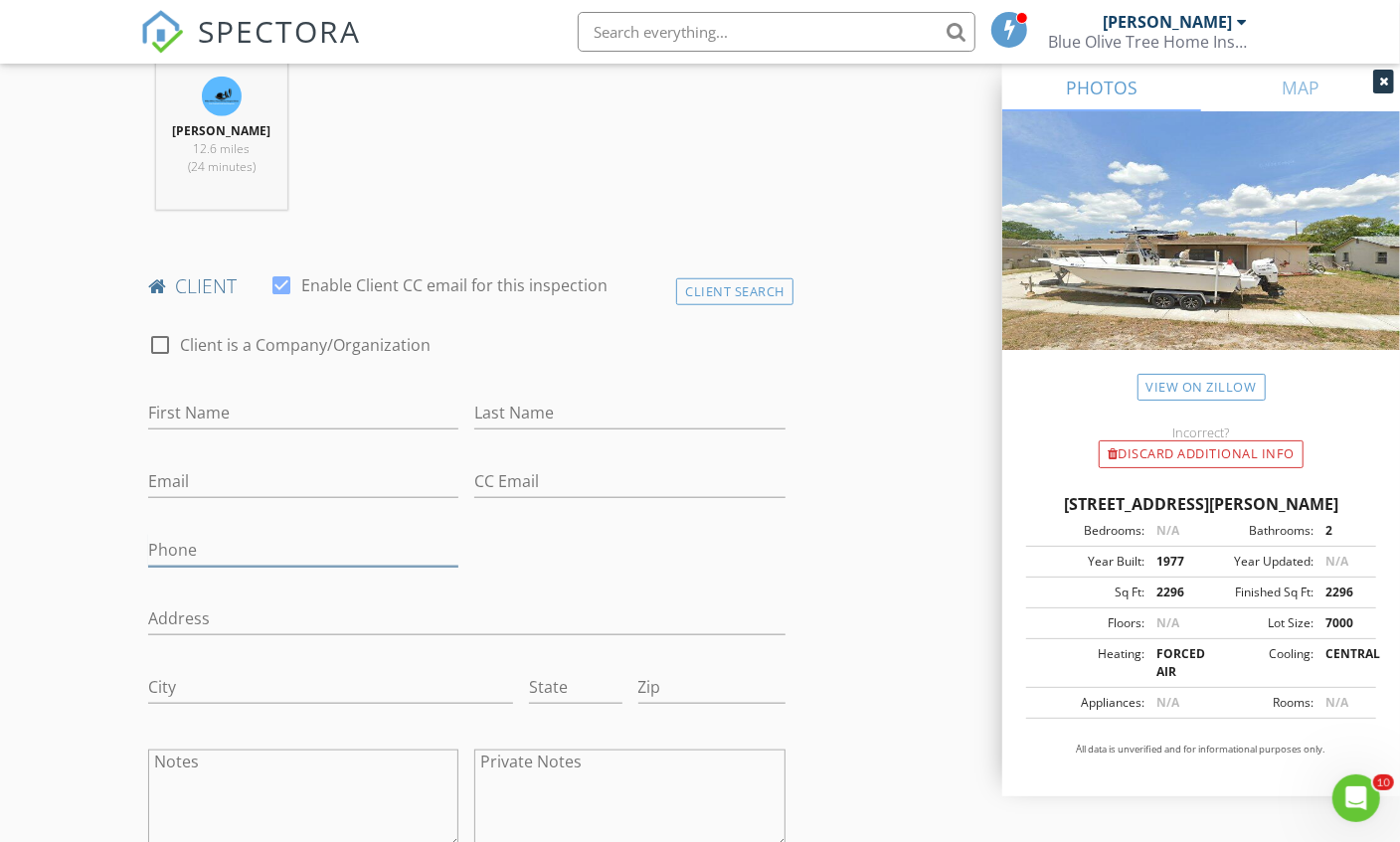 click on "Phone" at bounding box center [303, 550] 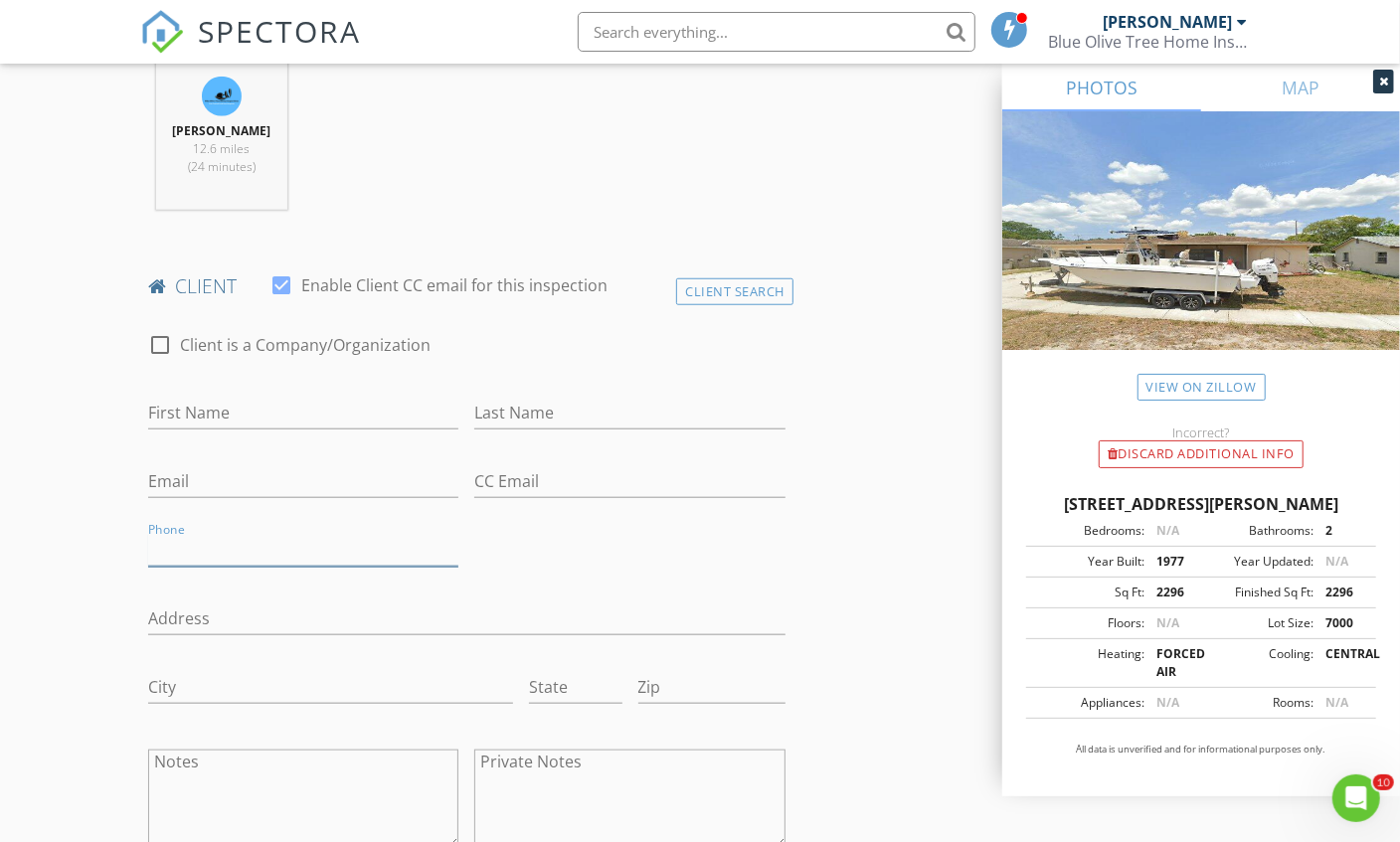 paste on "804-244-1895" 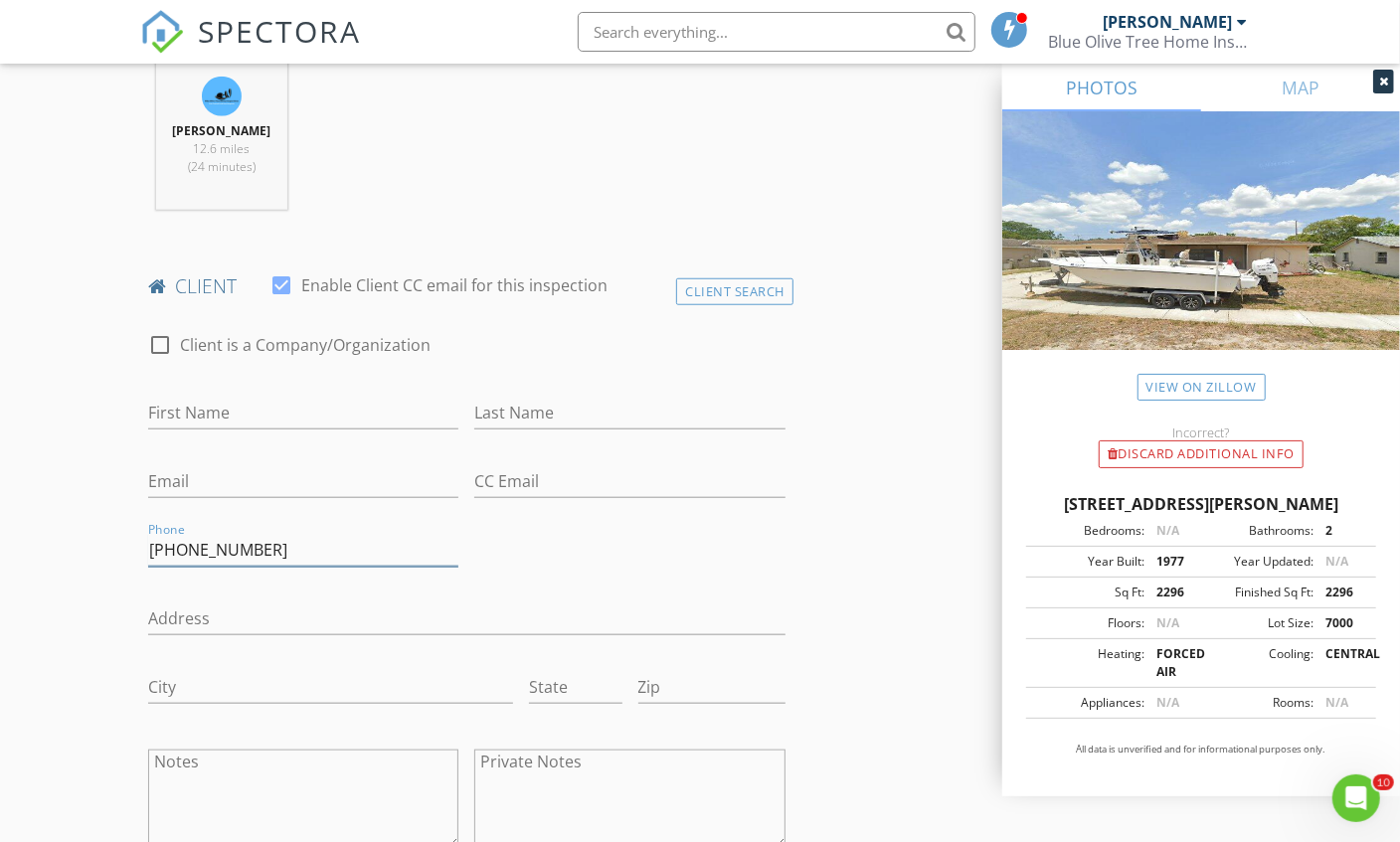 type on "804-244-1895" 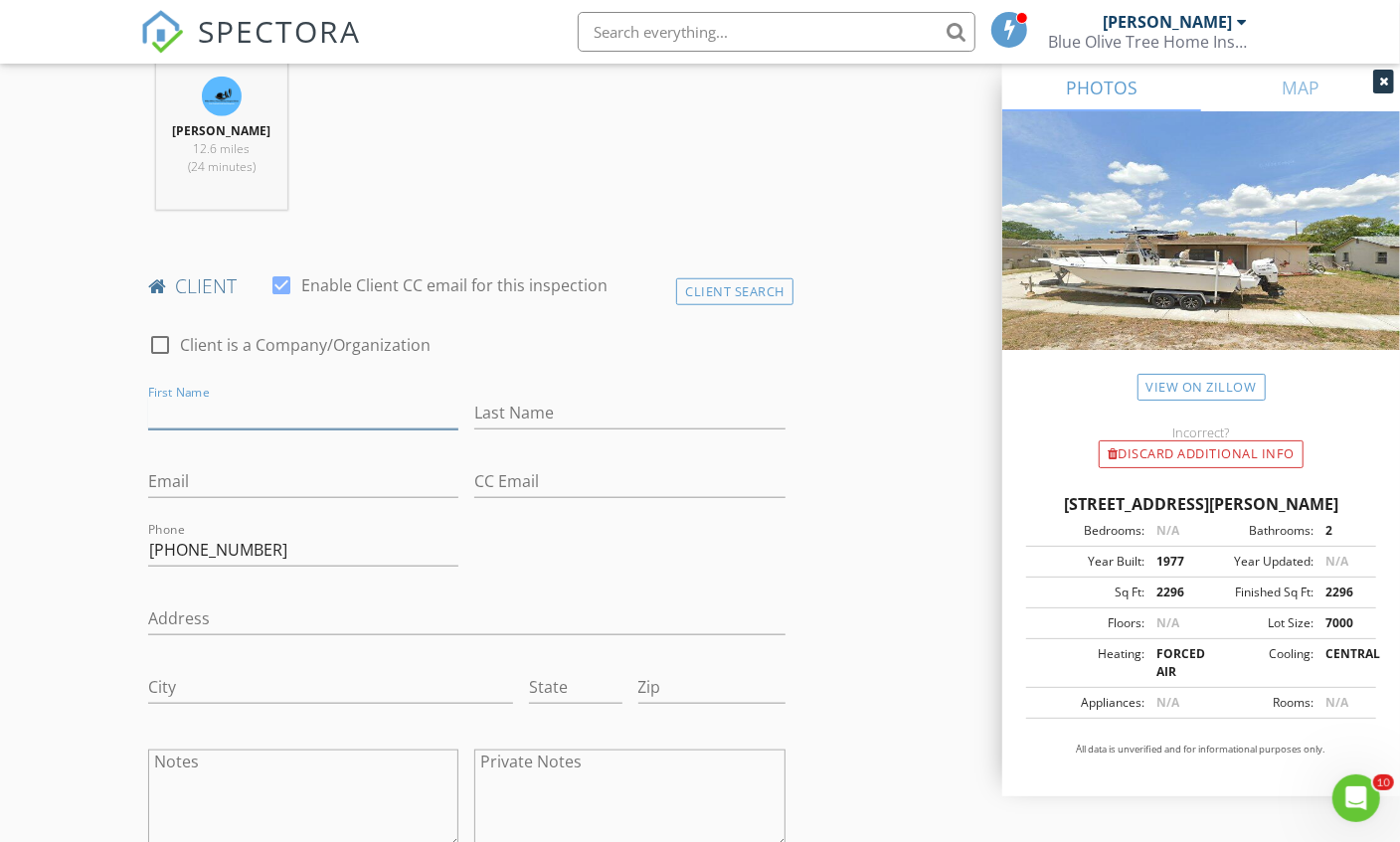 click on "First Name" at bounding box center (303, 413) 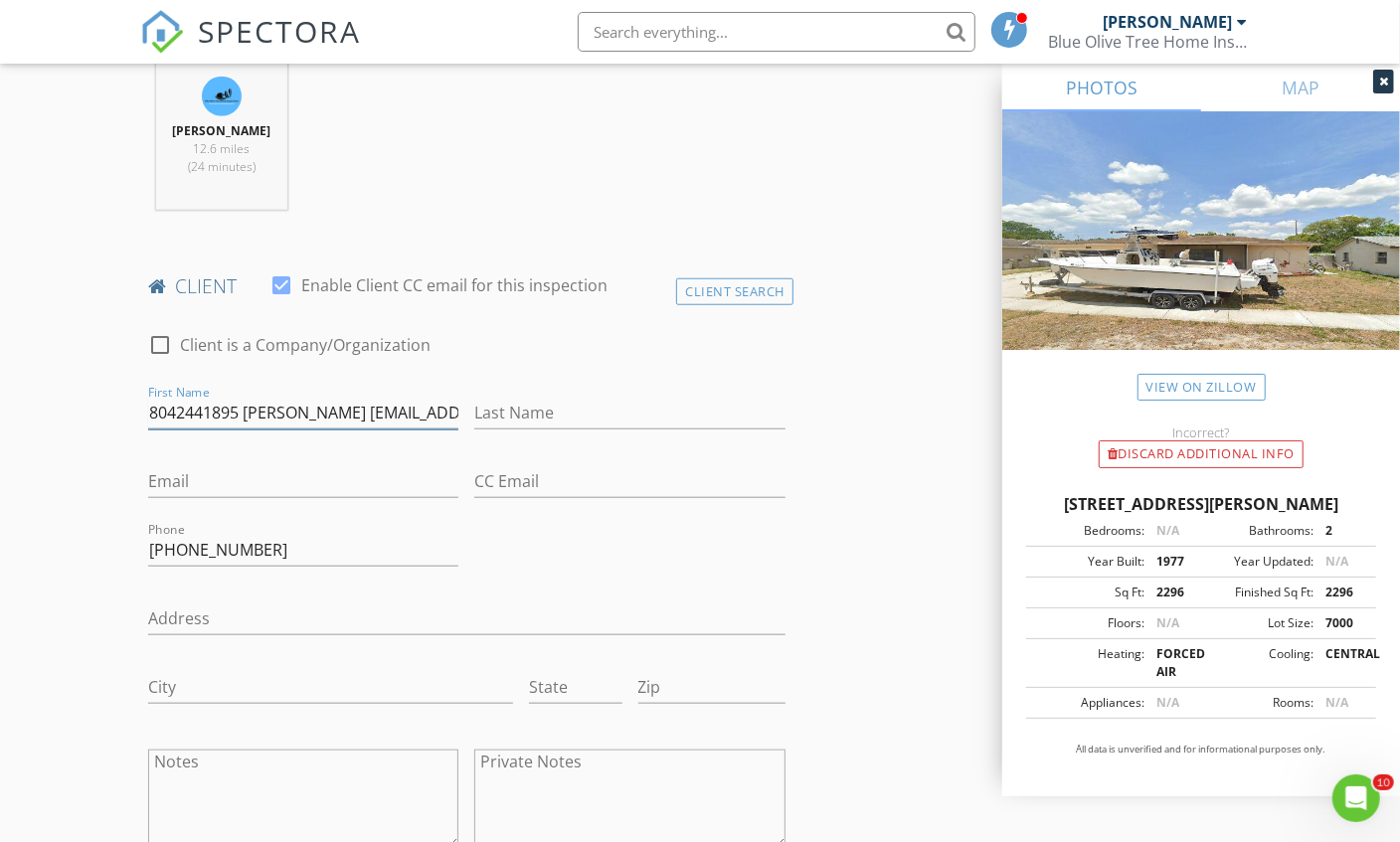 scroll, scrollTop: 0, scrollLeft: 50, axis: horizontal 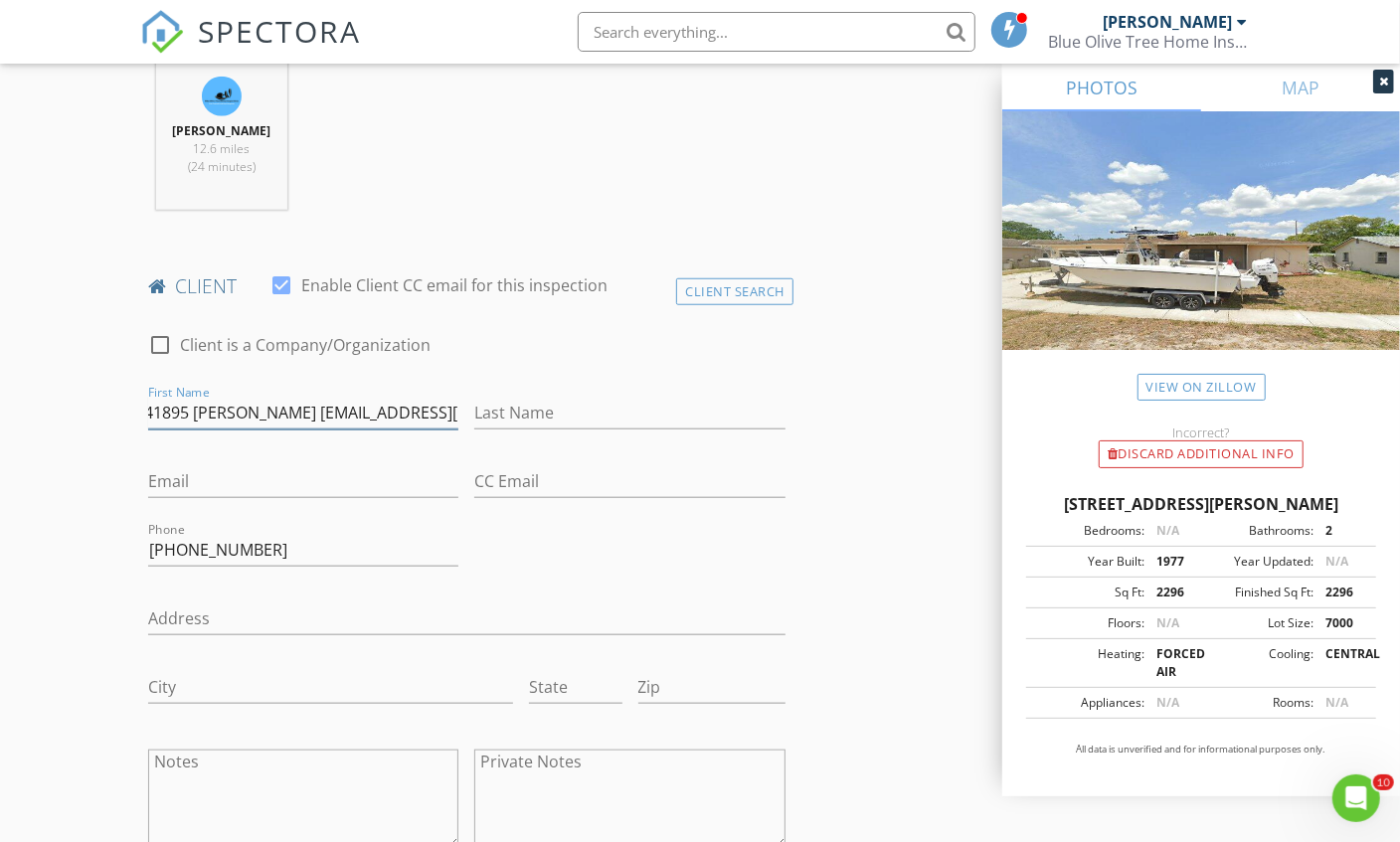 drag, startPoint x: 286, startPoint y: 410, endPoint x: 762, endPoint y: 494, distance: 483.35494 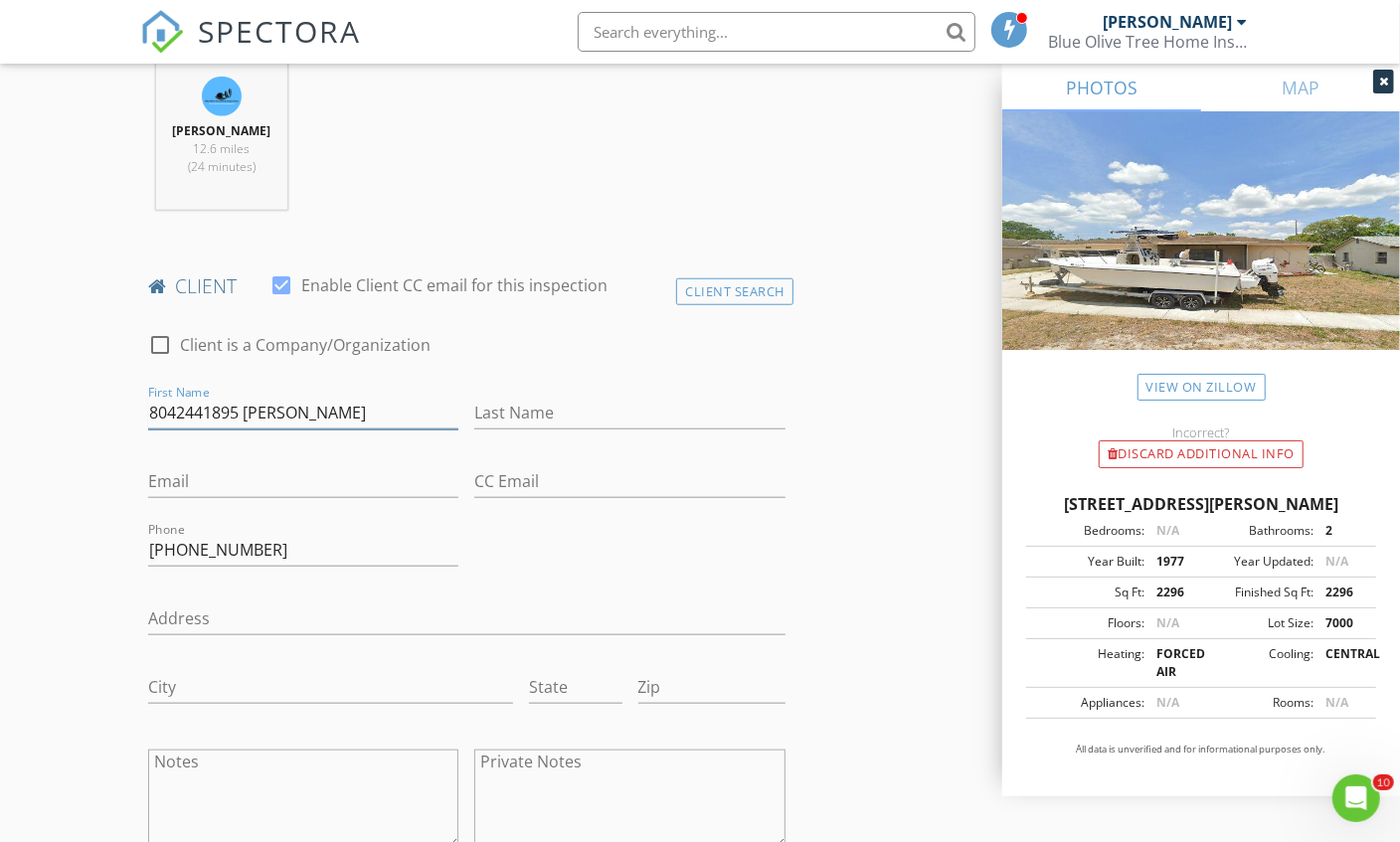 scroll, scrollTop: 0, scrollLeft: 0, axis: both 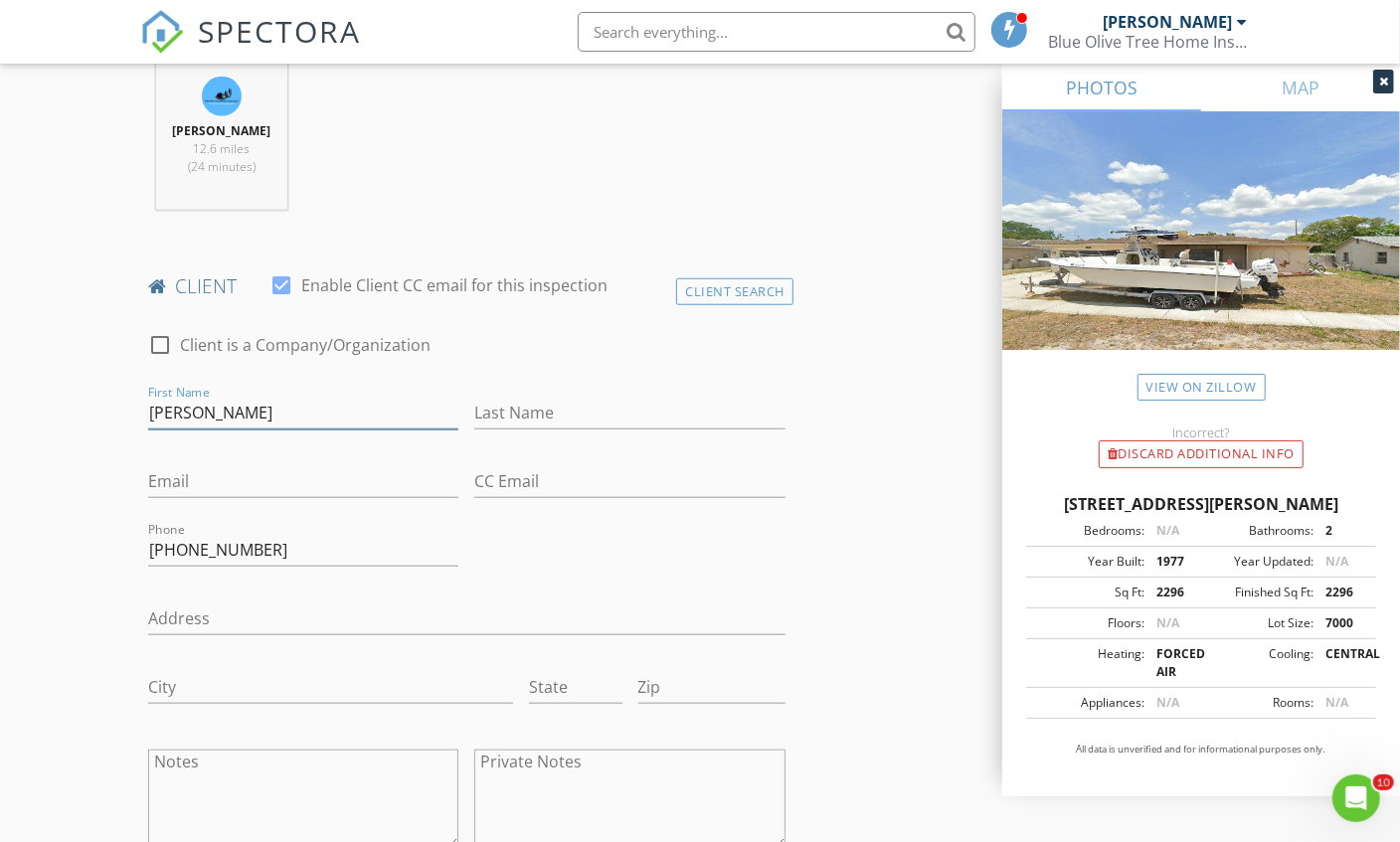 type on "Paul Brooks" 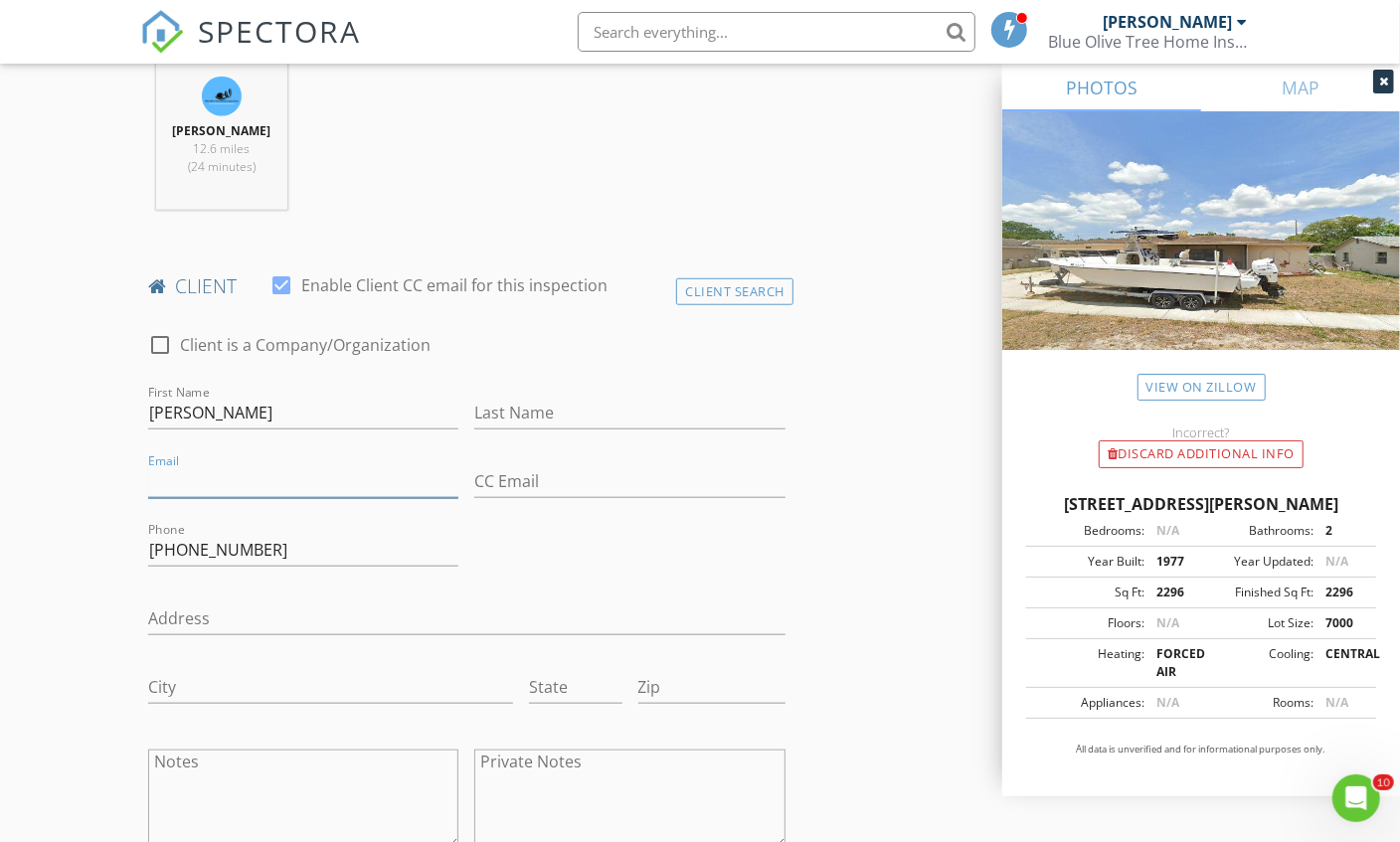 click on "Email" at bounding box center (303, 481) 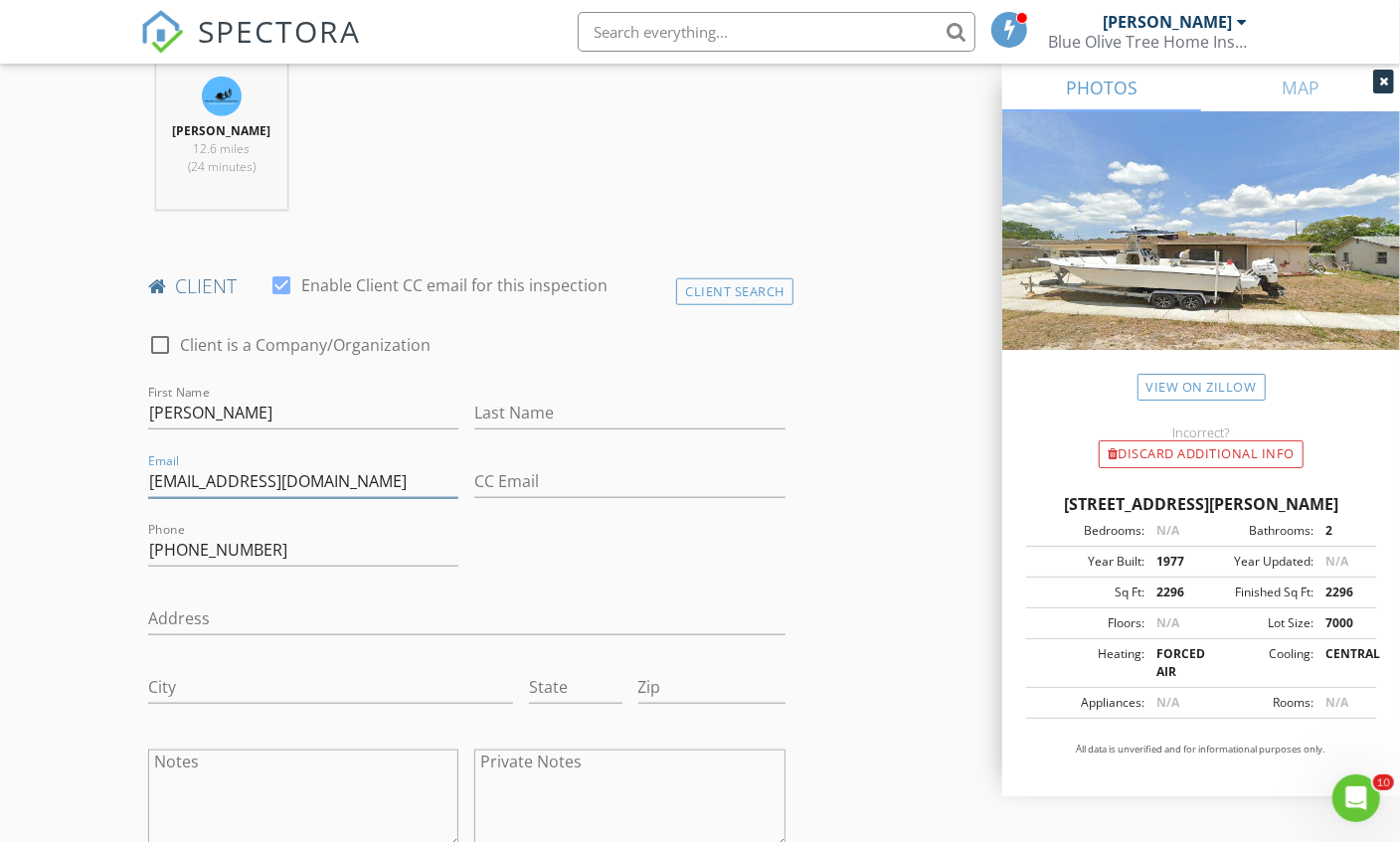 type on "Luv4h20jodi@msn.com" 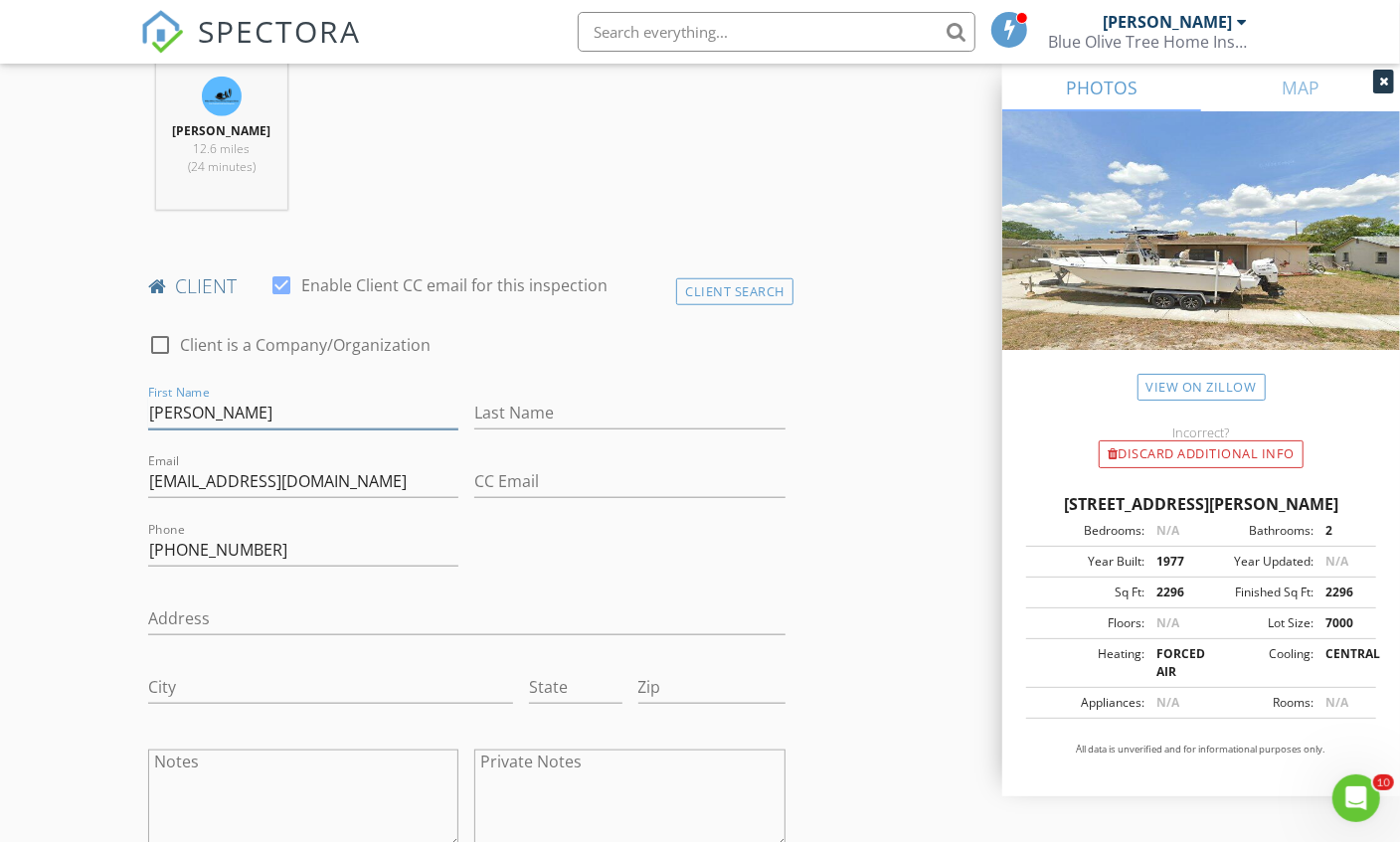click on "Paul Brooks" at bounding box center [303, 413] 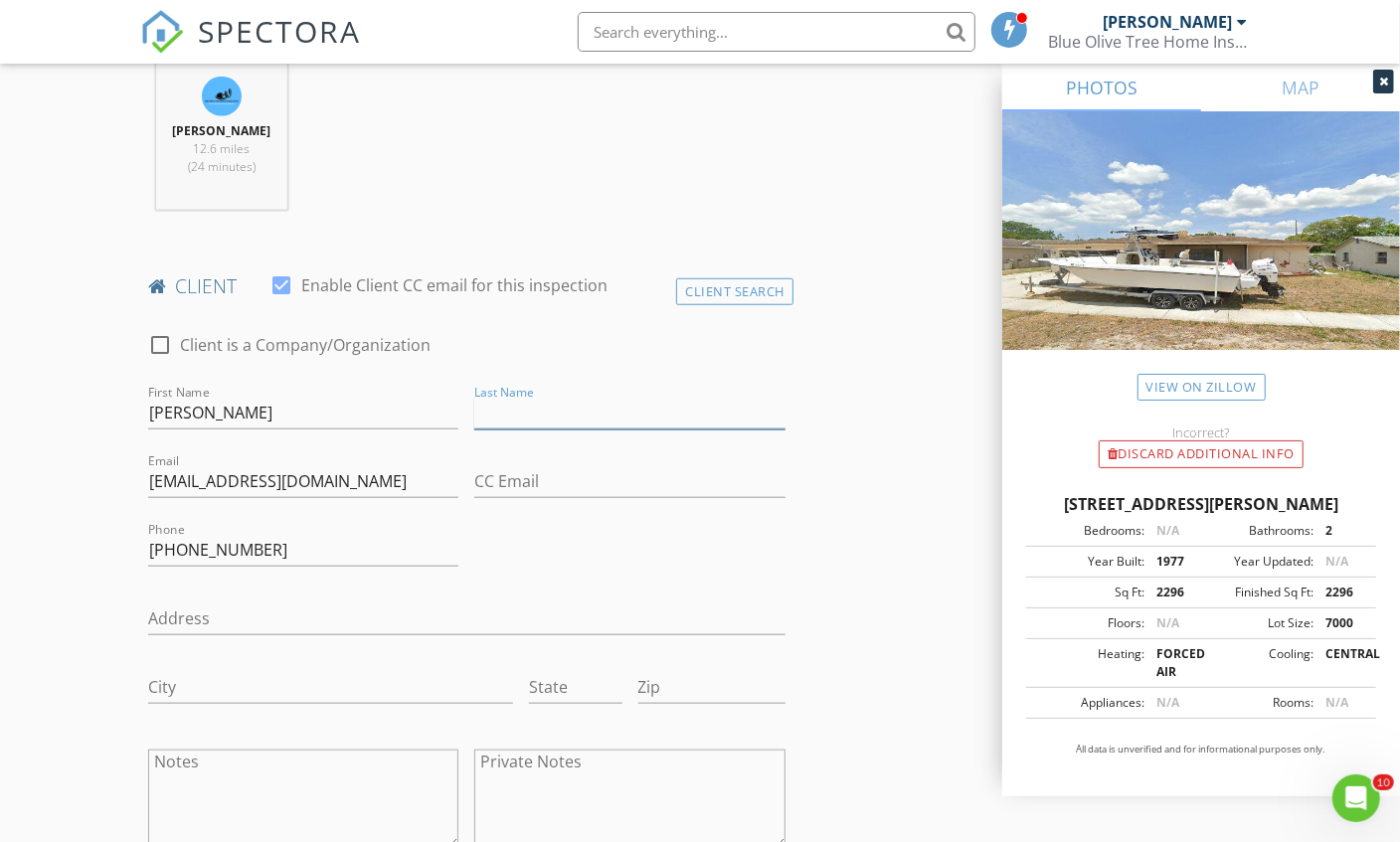 click on "Last Name" at bounding box center (629, 413) 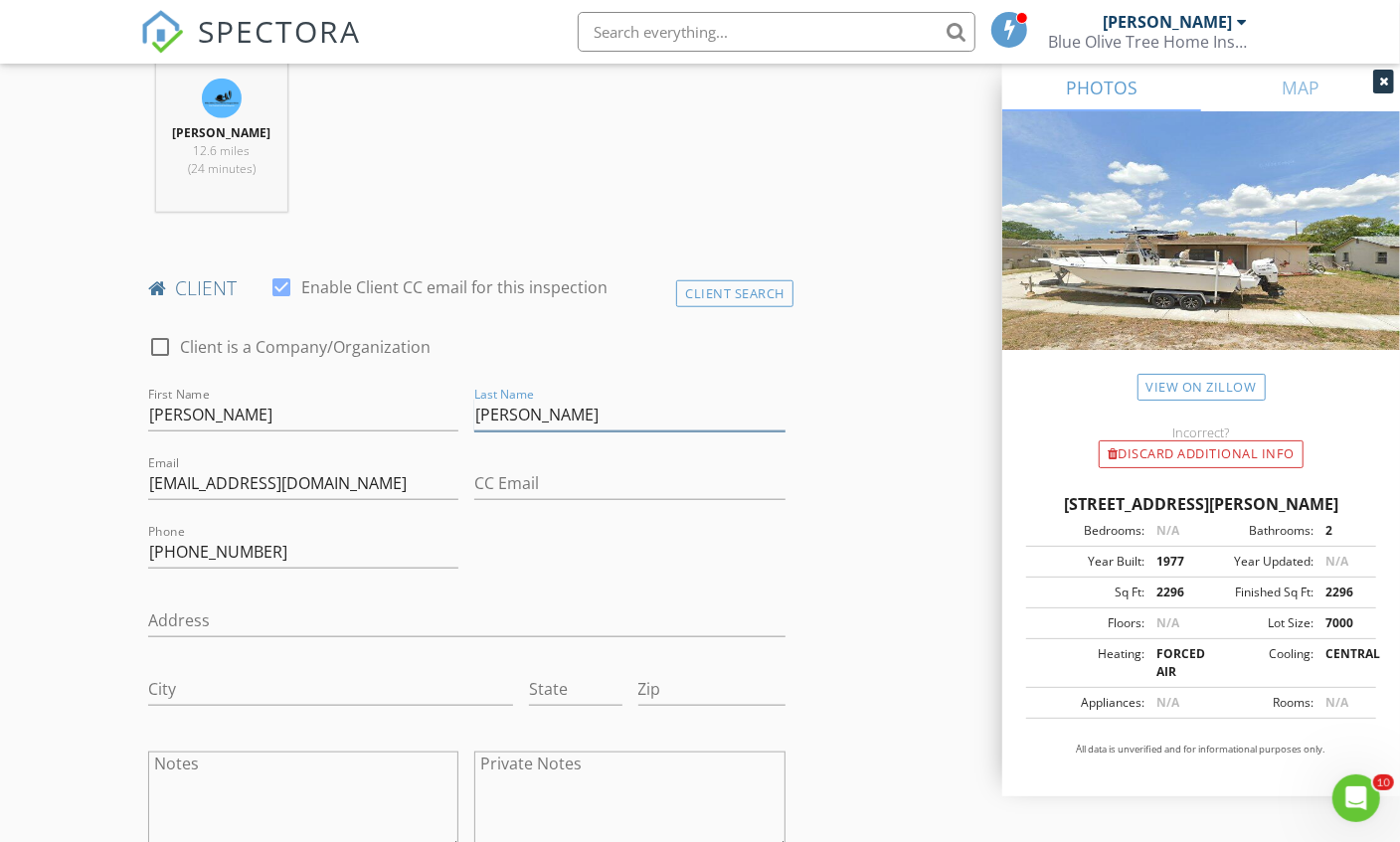 scroll, scrollTop: 1450, scrollLeft: 0, axis: vertical 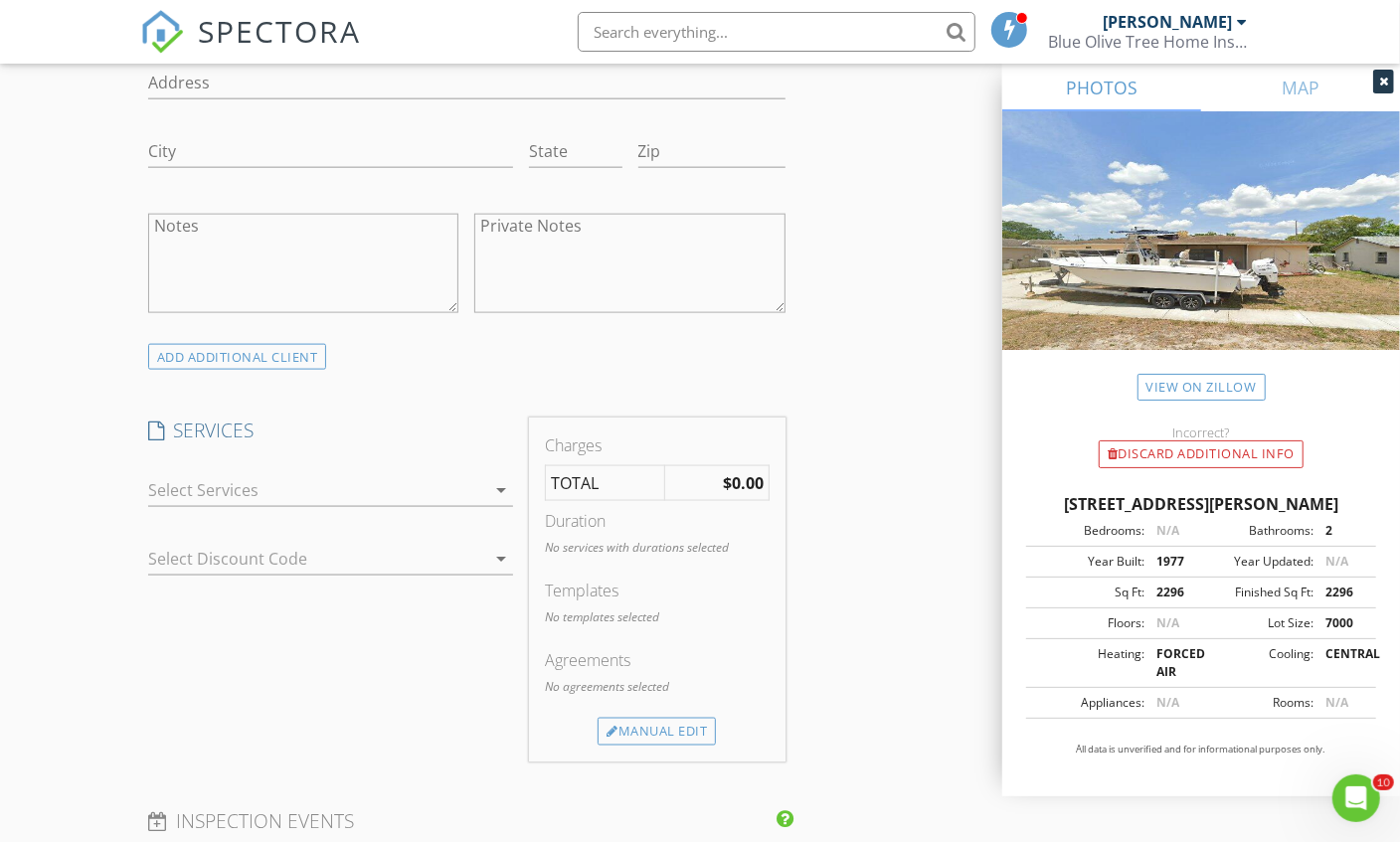type on "Brooks" 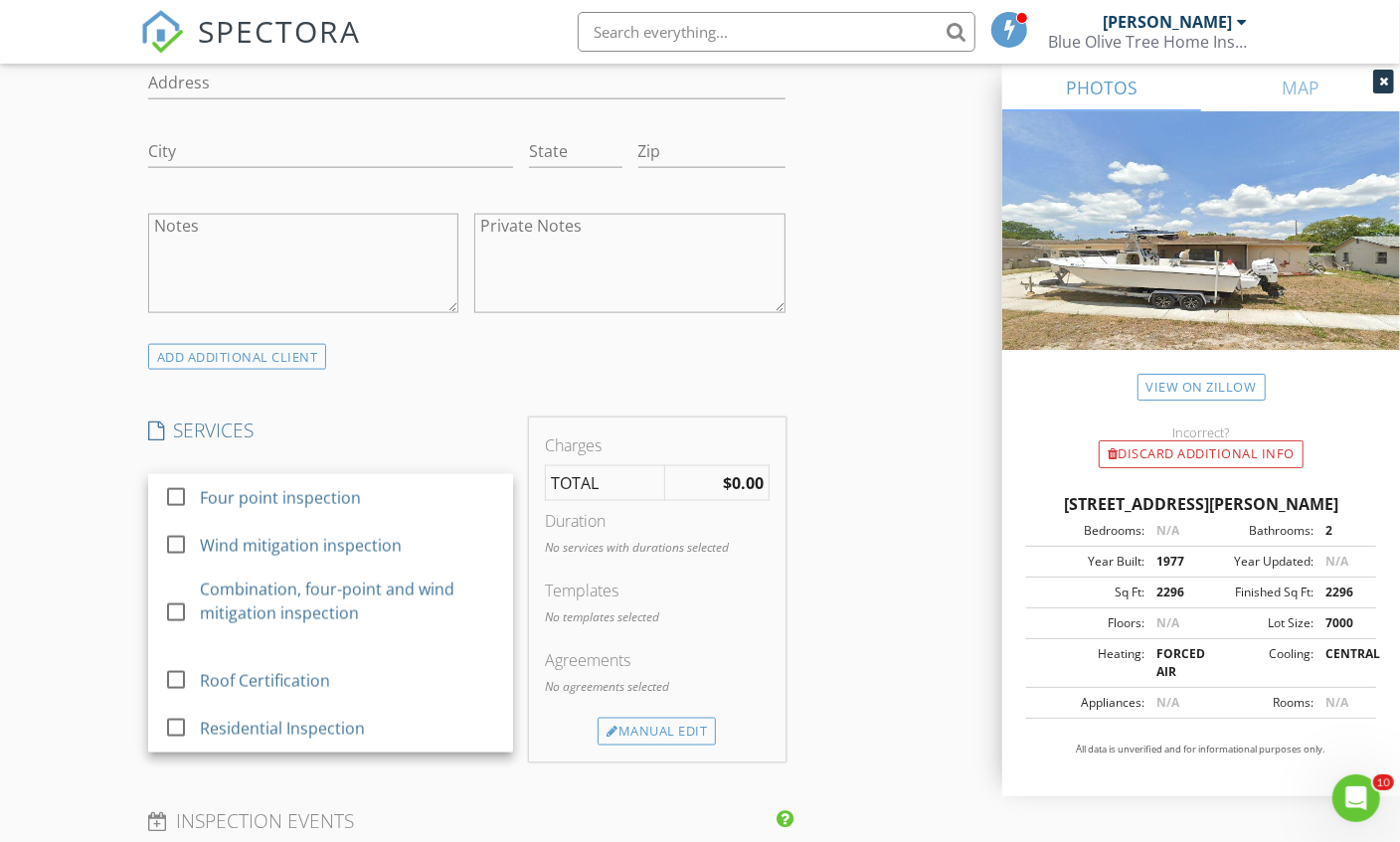 click on "check_box_outline_blank   Wind mitigation  inspection" at bounding box center (330, 545) 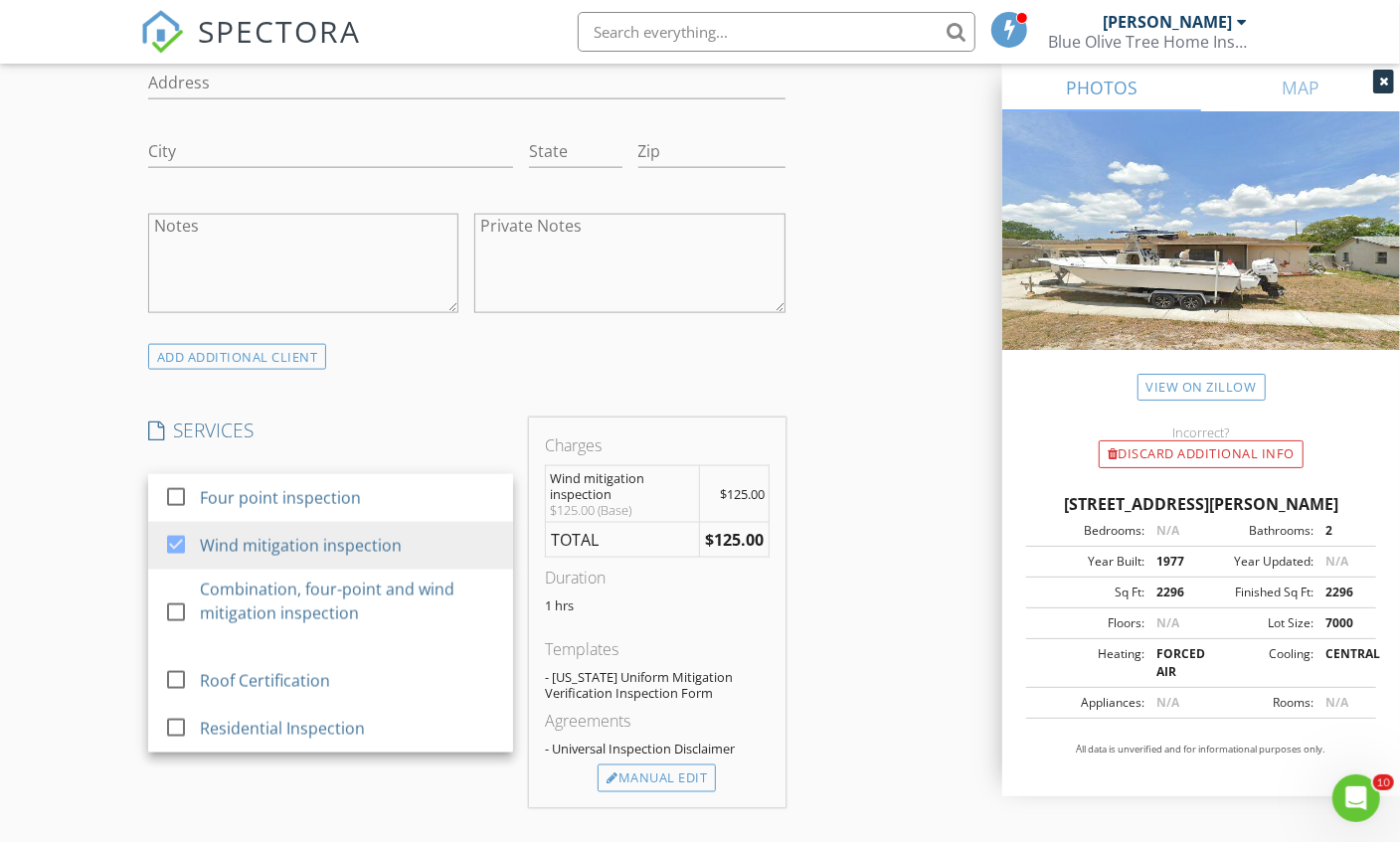 click on "INSPECTOR(S)
check_box   Matthew Kristof   PRIMARY   Matthew Kristof arrow_drop_down   check_box_outline_blank Matthew Kristof specifically requested
Date/Time
07/10/2025 10:00 AM
Location
Address Search       Address 8535 Woodcrest Dr   Unit   City Port Richey   State FL   Zip 34668   County Pasco     Square Feet 2296   Year Built 1977   Foundation arrow_drop_down     Matthew Kristof     12.6 miles     (24 minutes)
client
check_box Enable Client CC email for this inspection   Client Search     check_box_outline_blank Client is a Company/Organization     First Name Paul   Last Name Brooks   Email Luv4h20jodi@msn.com   CC Email   Phone 804-244-1895   Address   City   State   Zip       Notes   Private Notes
ADD ADDITIONAL client
SERVICES
check_box_outline_blank     check_box" at bounding box center (700, 581) 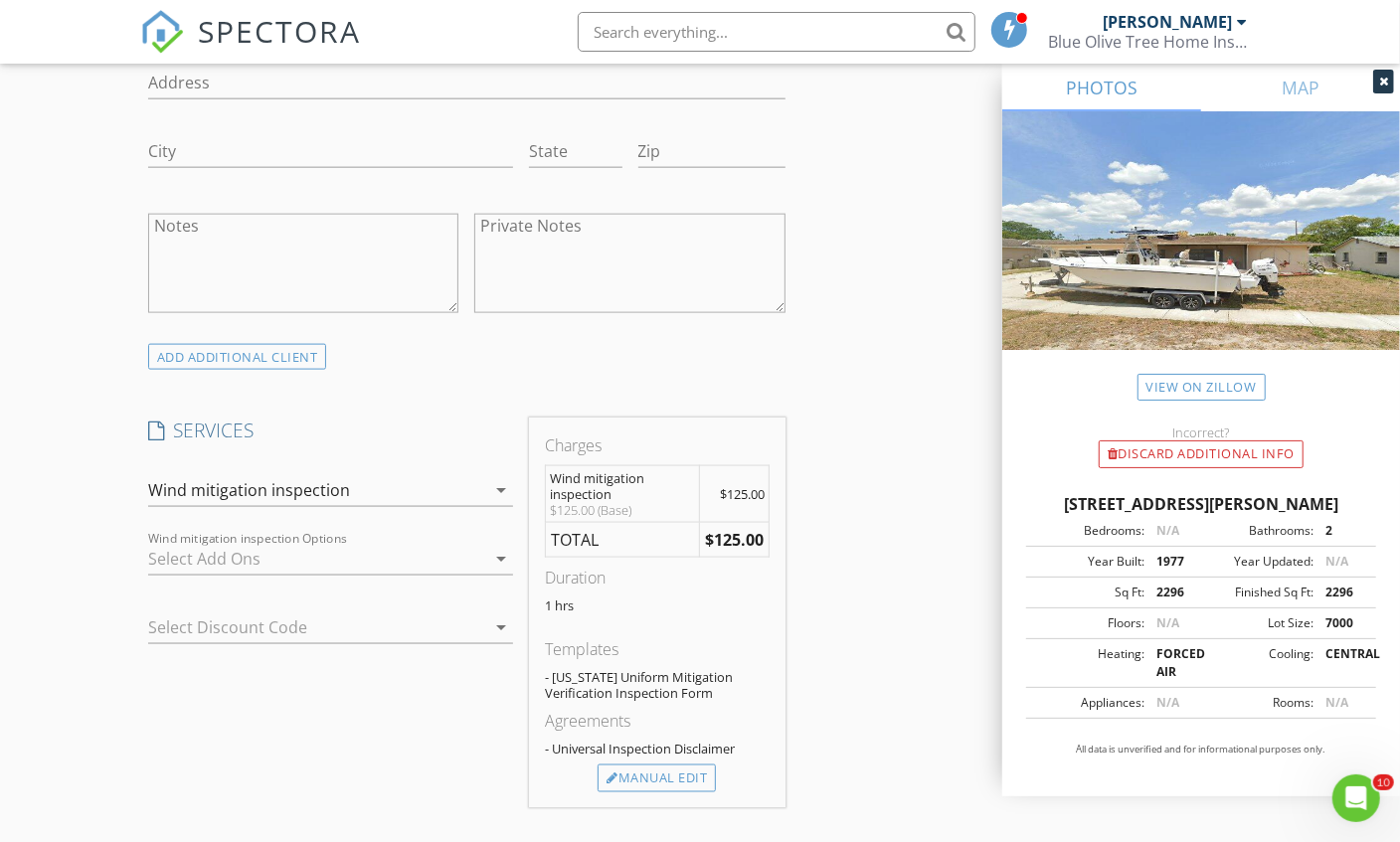 click at bounding box center (316, 559) 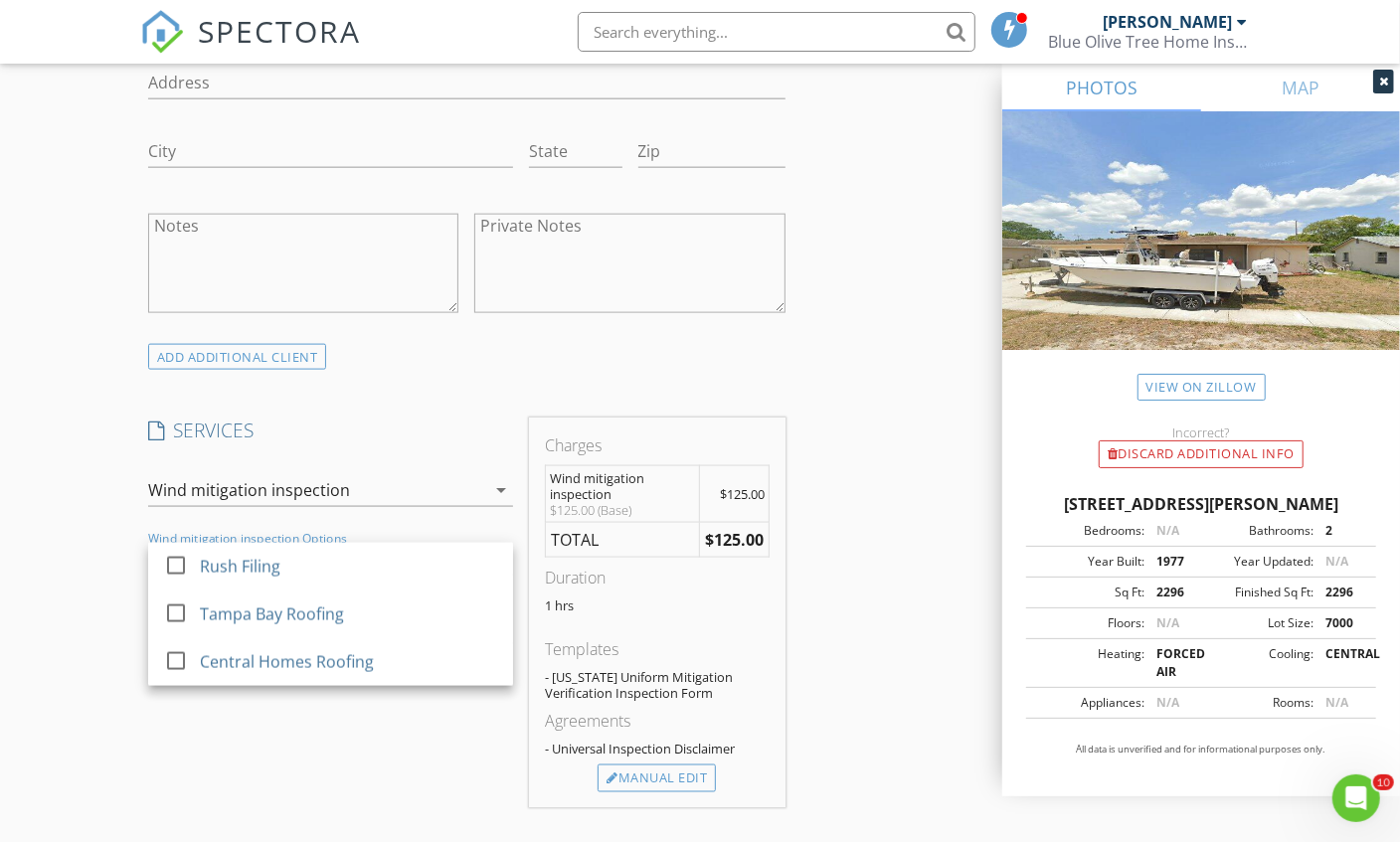 click on "Central Homes Roofing" at bounding box center (286, 662) 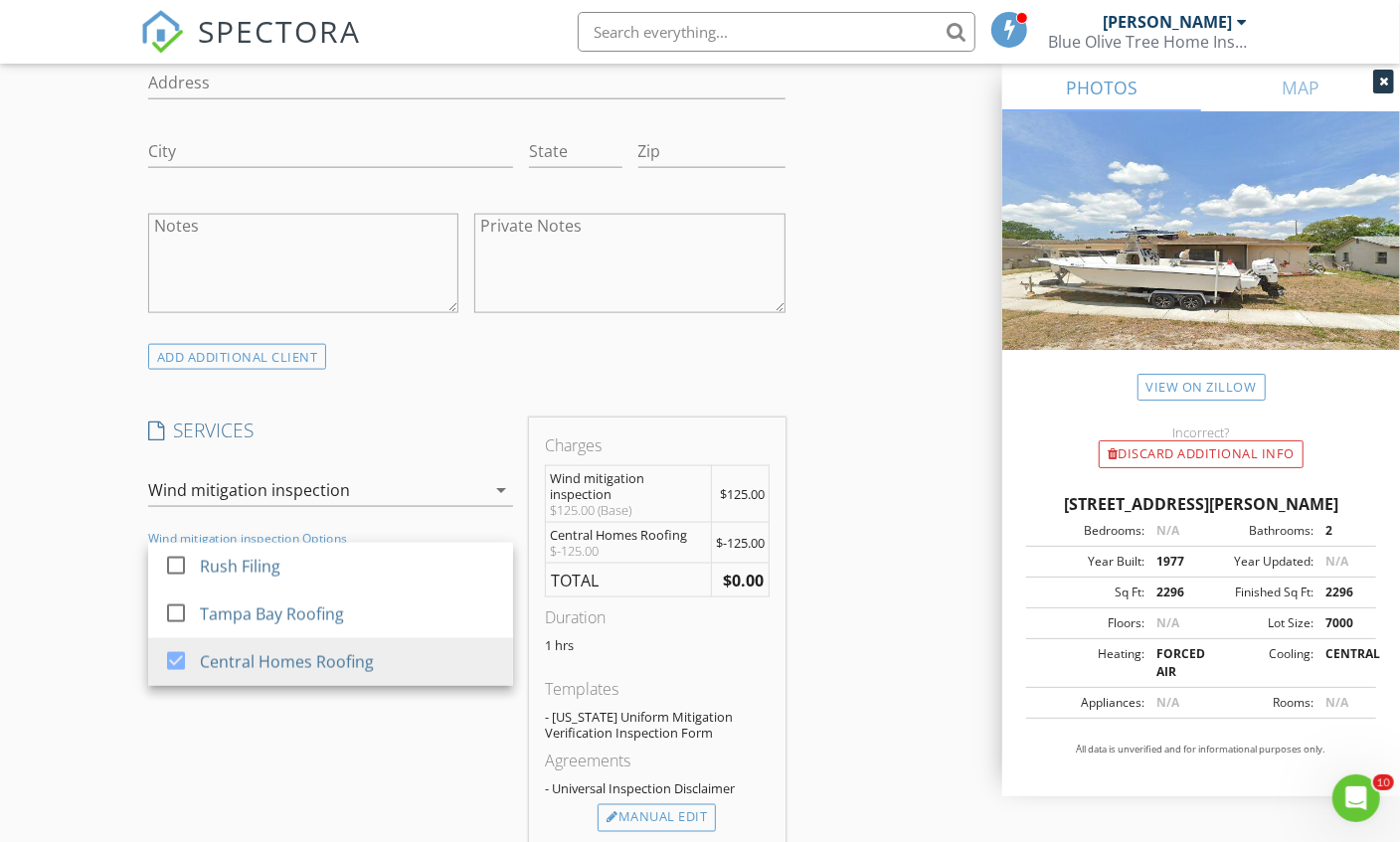 click on "INSPECTOR(S)
check_box   Matthew Kristof   PRIMARY   Matthew Kristof arrow_drop_down   check_box_outline_blank Matthew Kristof specifically requested
Date/Time
07/10/2025 10:00 AM
Location
Address Search       Address 8535 Woodcrest Dr   Unit   City Port Richey   State FL   Zip 34668   County Pasco     Square Feet 2296   Year Built 1977   Foundation arrow_drop_down     Matthew Kristof     12.6 miles     (24 minutes)
client
check_box Enable Client CC email for this inspection   Client Search     check_box_outline_blank Client is a Company/Organization     First Name Paul   Last Name Brooks   Email Luv4h20jodi@msn.com   CC Email   Phone 804-244-1895   Address   City   State   Zip       Notes   Private Notes
ADD ADDITIONAL client
SERVICES
check_box_outline_blank     check_box" at bounding box center (700, 600) 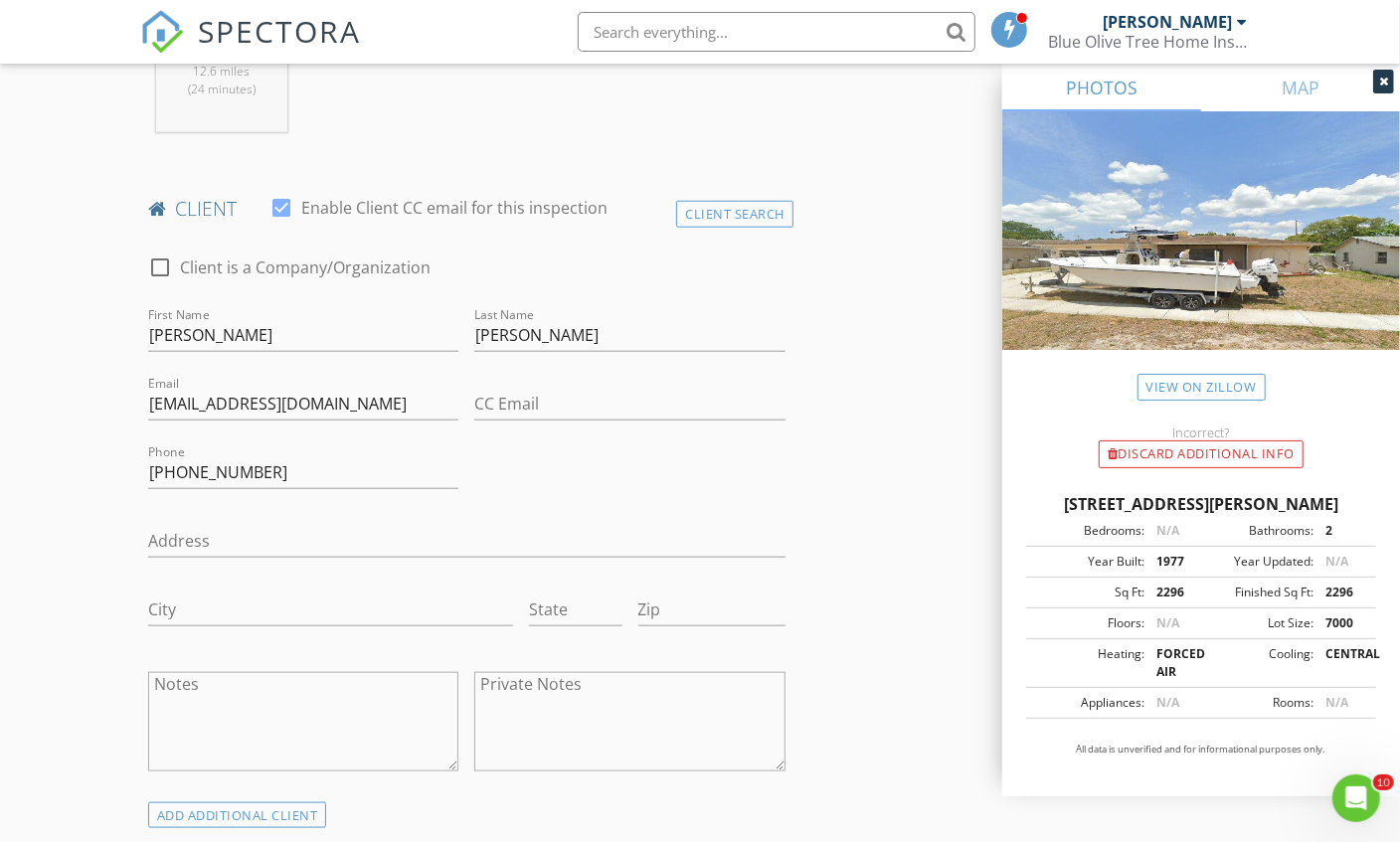 scroll, scrollTop: 55, scrollLeft: 0, axis: vertical 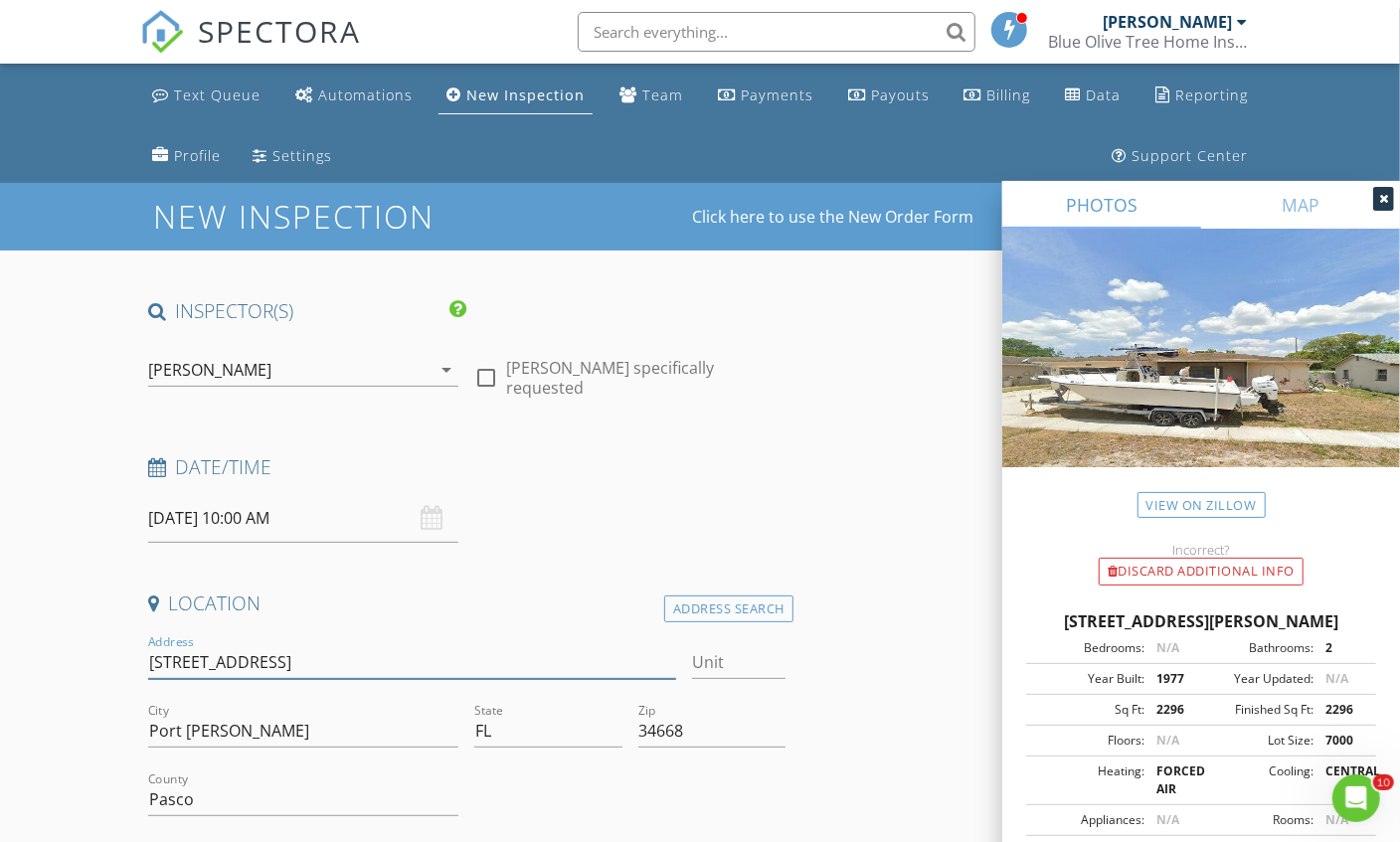 click on "8535 Woodcrest Dr" at bounding box center (413, 662) 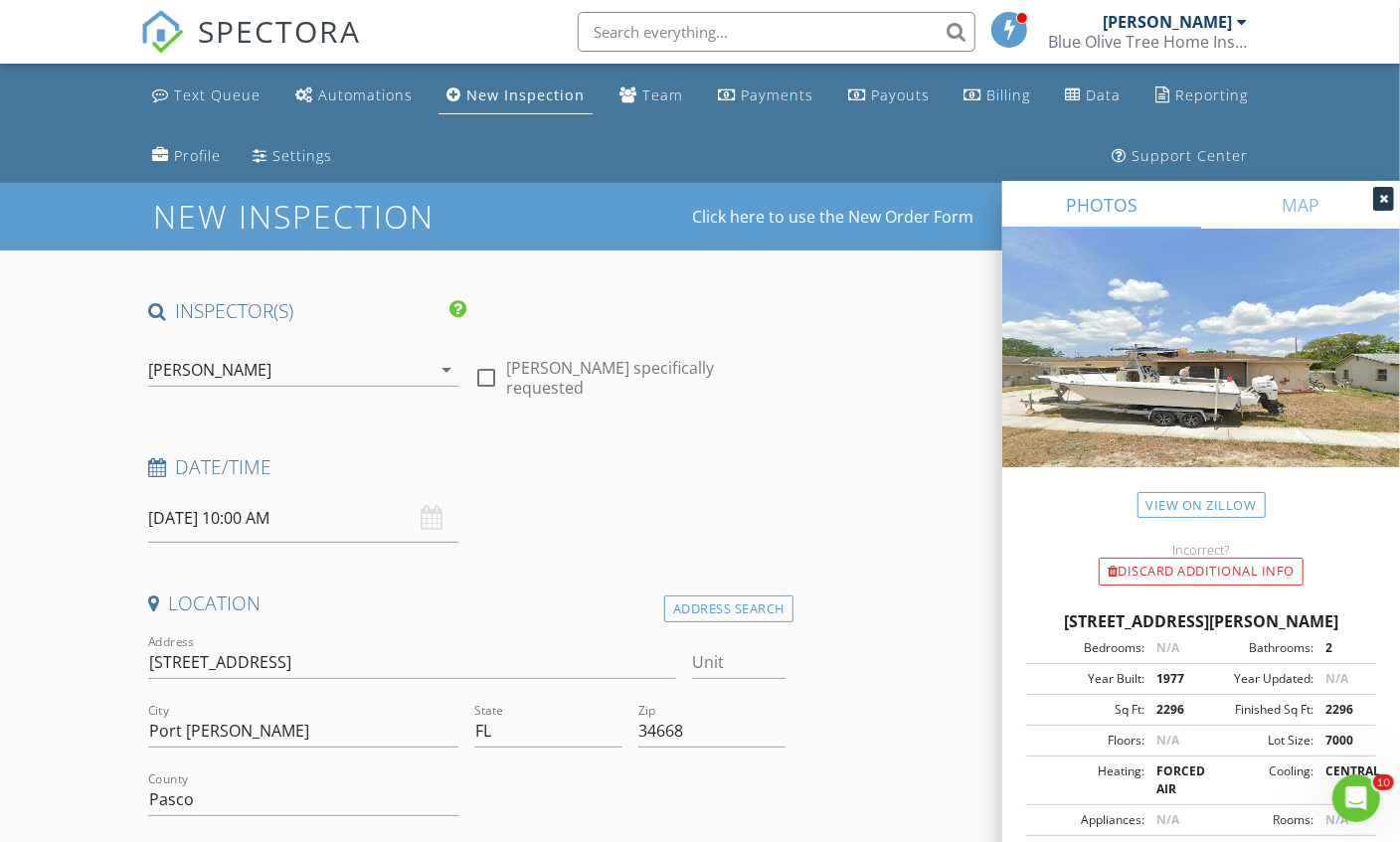 click on "INSPECTOR(S)
check_box   Matthew Kristof   PRIMARY   Matthew Kristof arrow_drop_down   check_box_outline_blank Matthew Kristof specifically requested
Date/Time
07/10/2025 10:00 AM
Location
Address Search       Address 8535 Woodcrest Dr   Unit   City Port Richey   State FL   Zip 34668   County Pasco     Square Feet   Year Built   Foundation arrow_drop_down     Matthew Kristof     12.6 miles     (24 minutes)
client
check_box Enable Client CC email for this inspection   Client Search     check_box_outline_blank Client is a Company/Organization     First Name Paul   Last Name Brooks   Email Luv4h20jodi@msn.com   CC Email   Phone 804-244-1895   Address   City   State   Zip       Notes   Private Notes
ADD ADDITIONAL client
SERVICES
check_box_outline_blank   Four point inspection" at bounding box center [700, 1996] 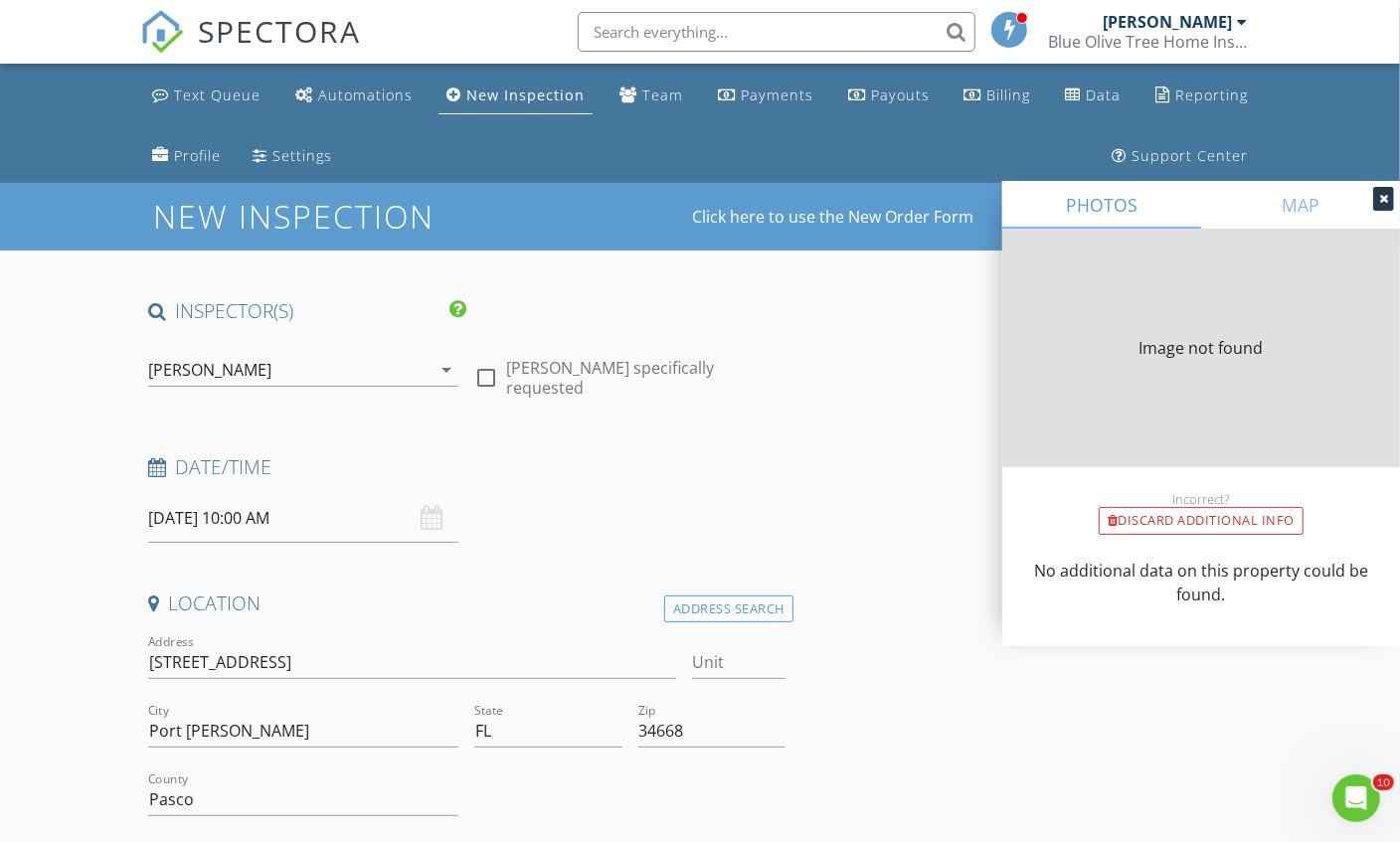 type on "2296" 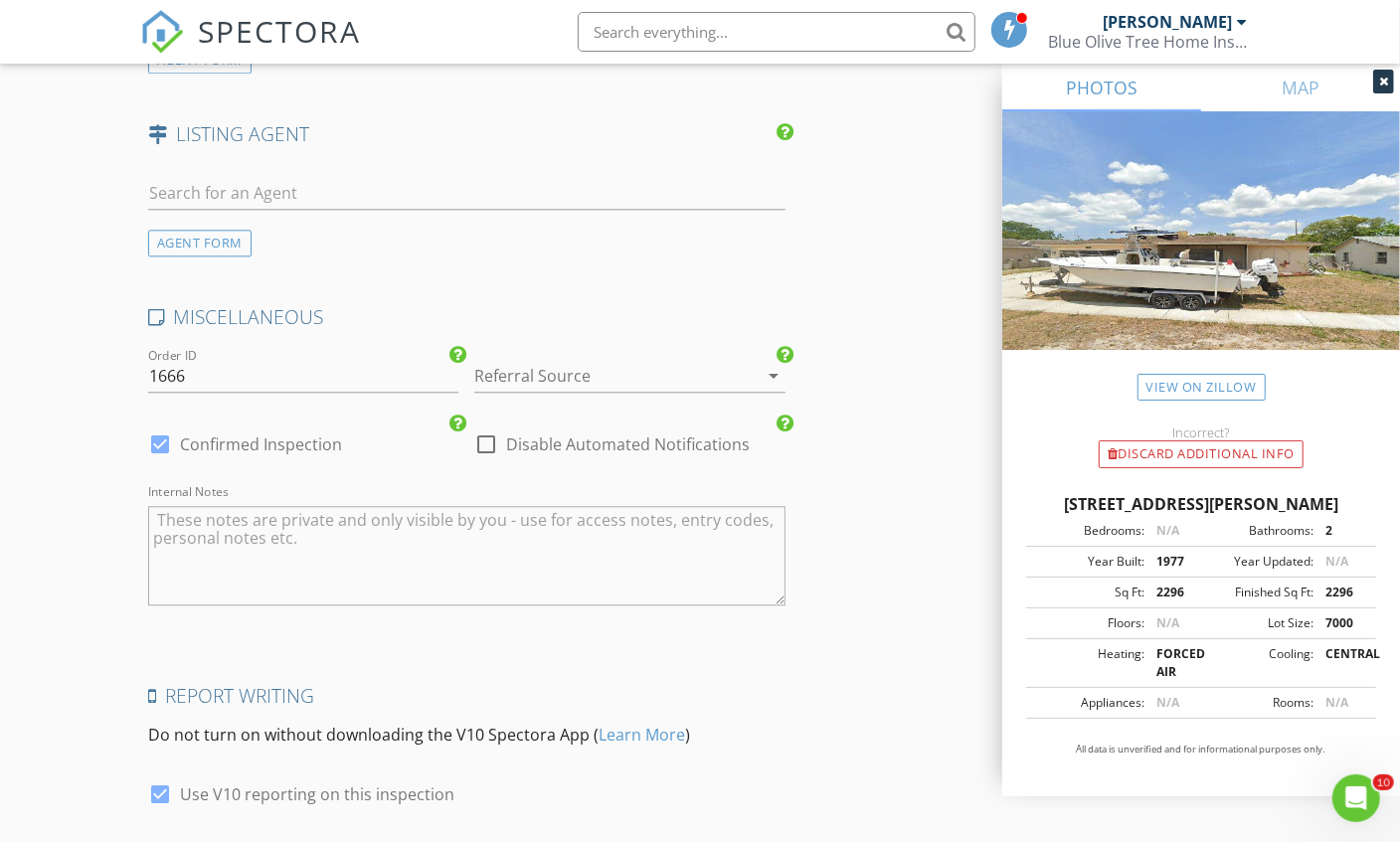scroll, scrollTop: 2943, scrollLeft: 0, axis: vertical 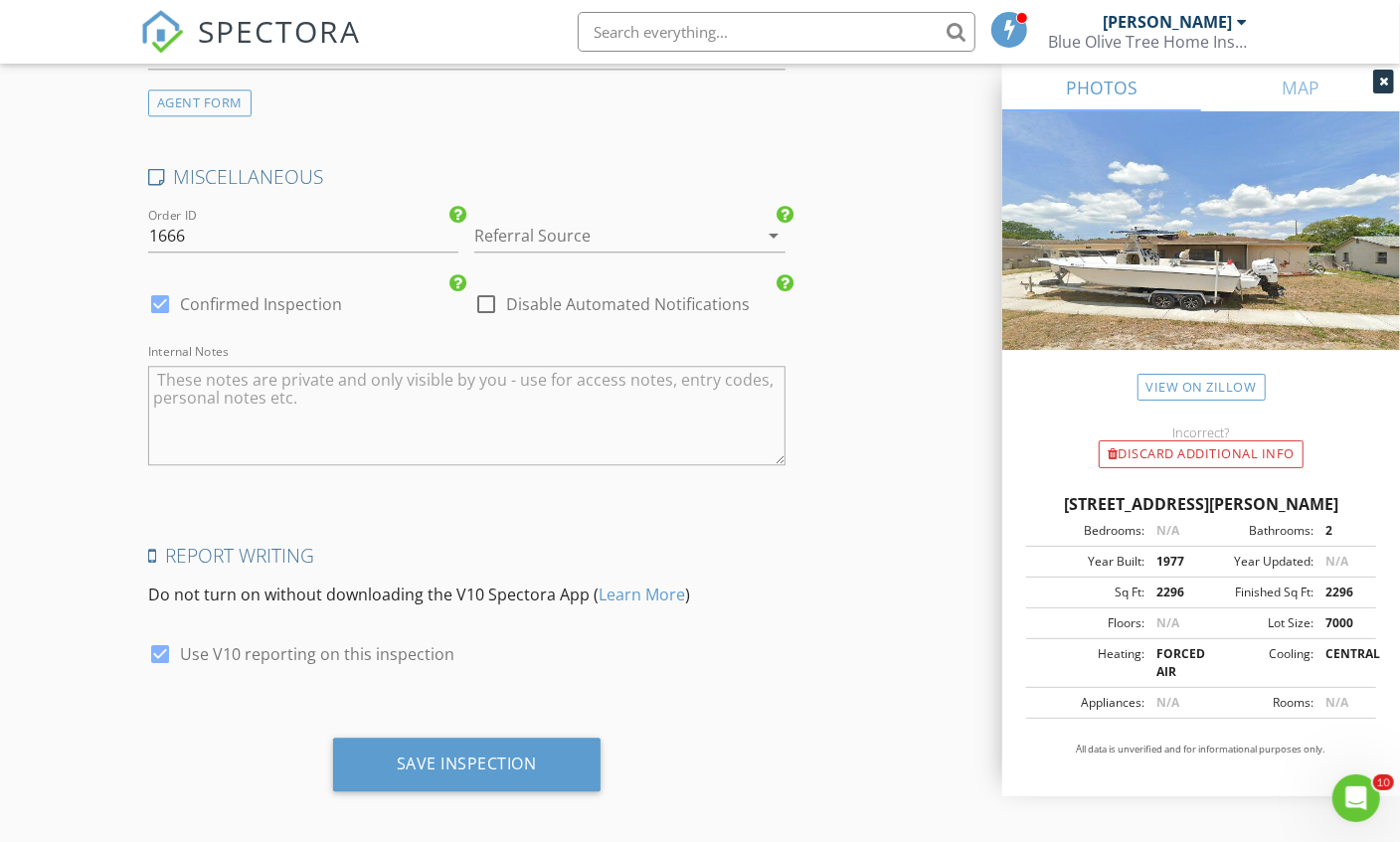 click on "Save Inspection" at bounding box center [466, 764] 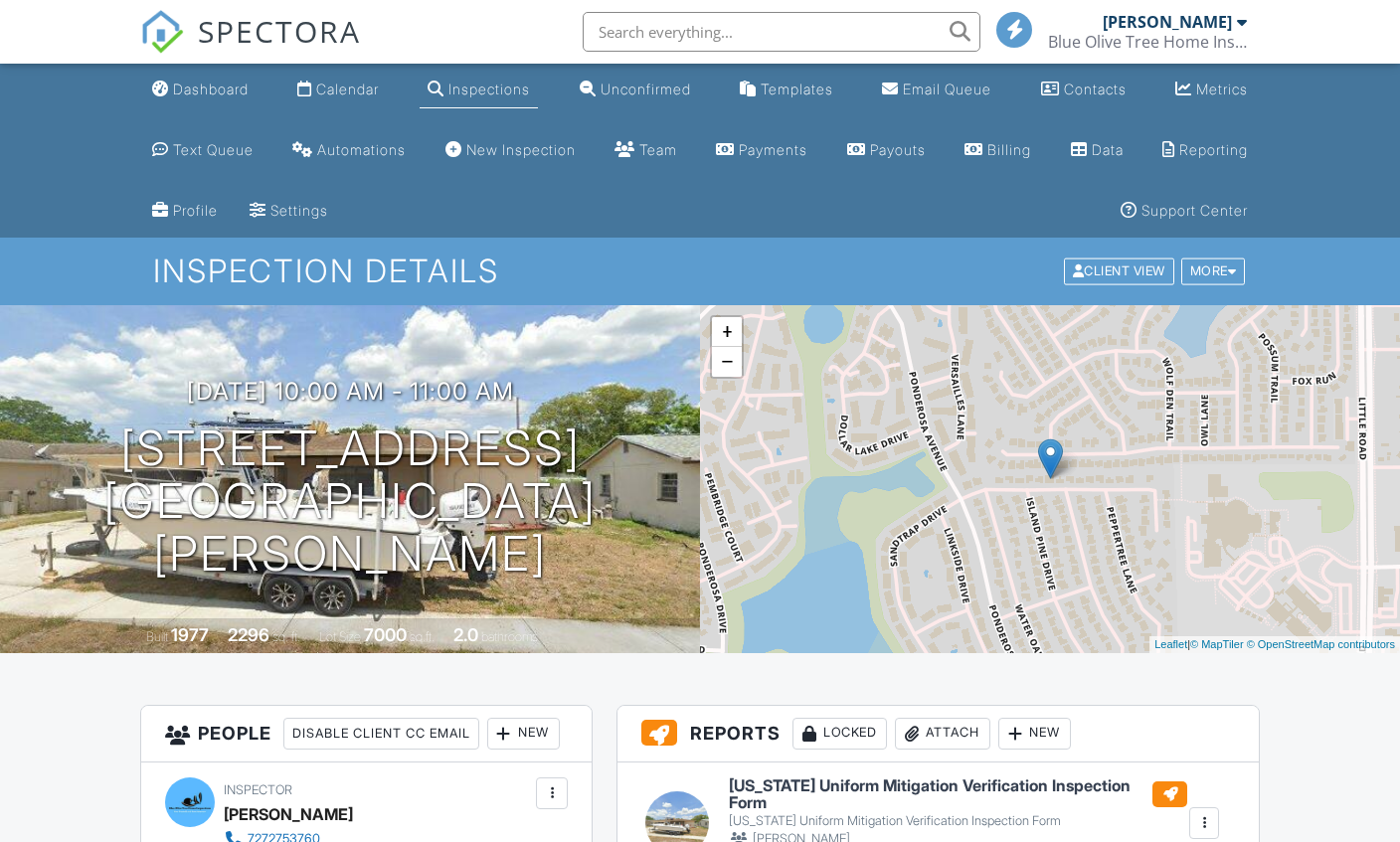 scroll, scrollTop: 0, scrollLeft: 0, axis: both 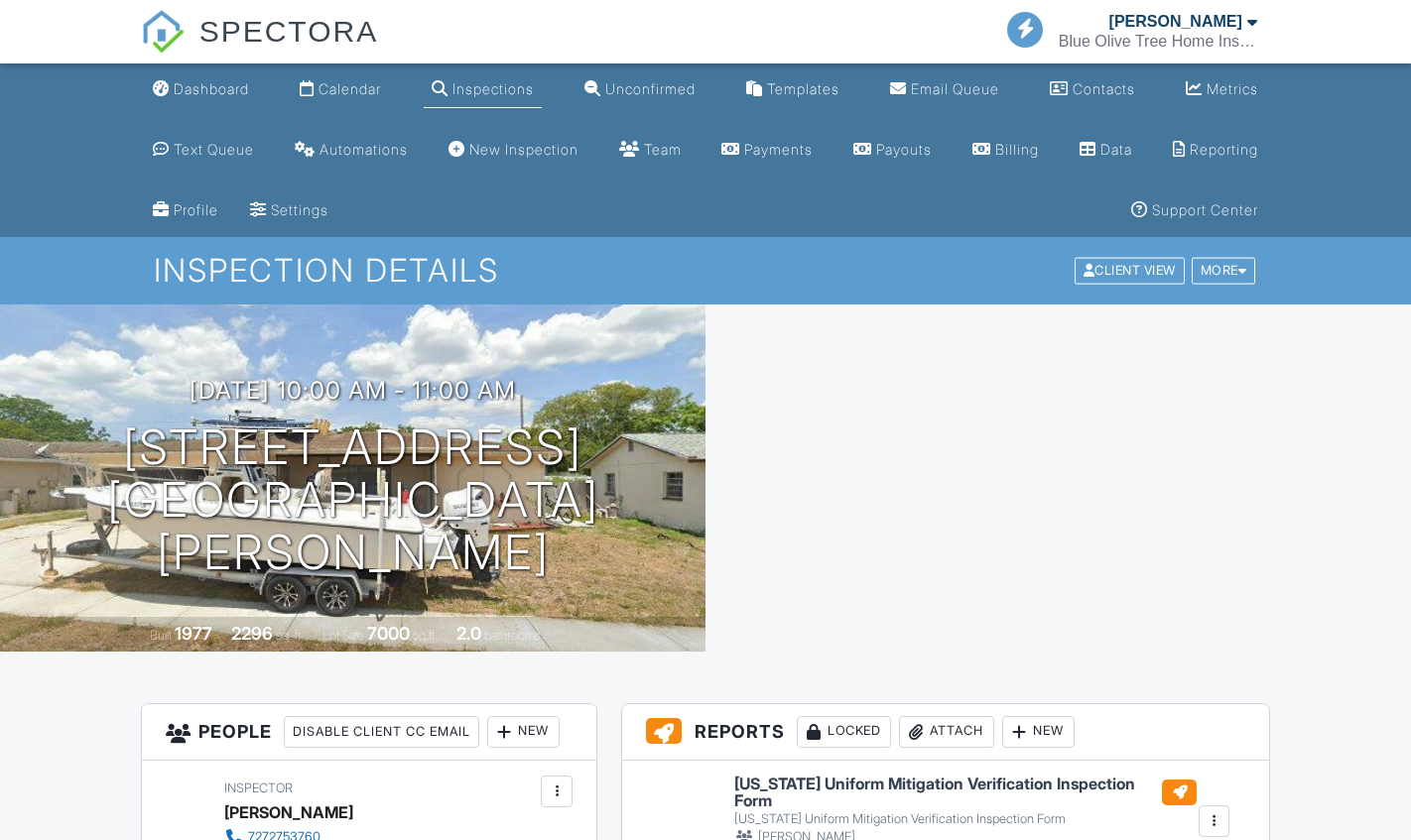 click on "Edit" at bounding box center [756, 857] 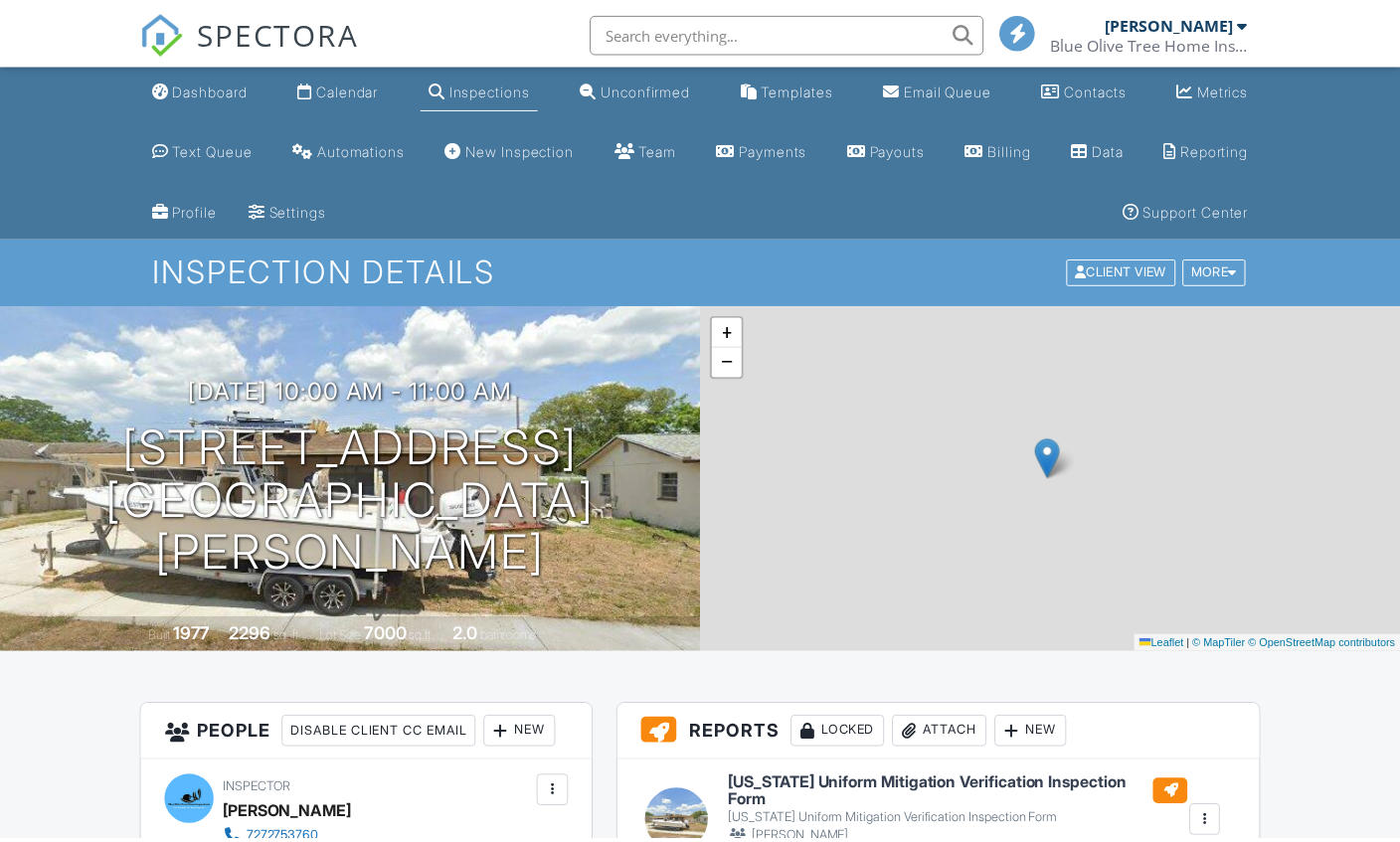scroll, scrollTop: 368, scrollLeft: 0, axis: vertical 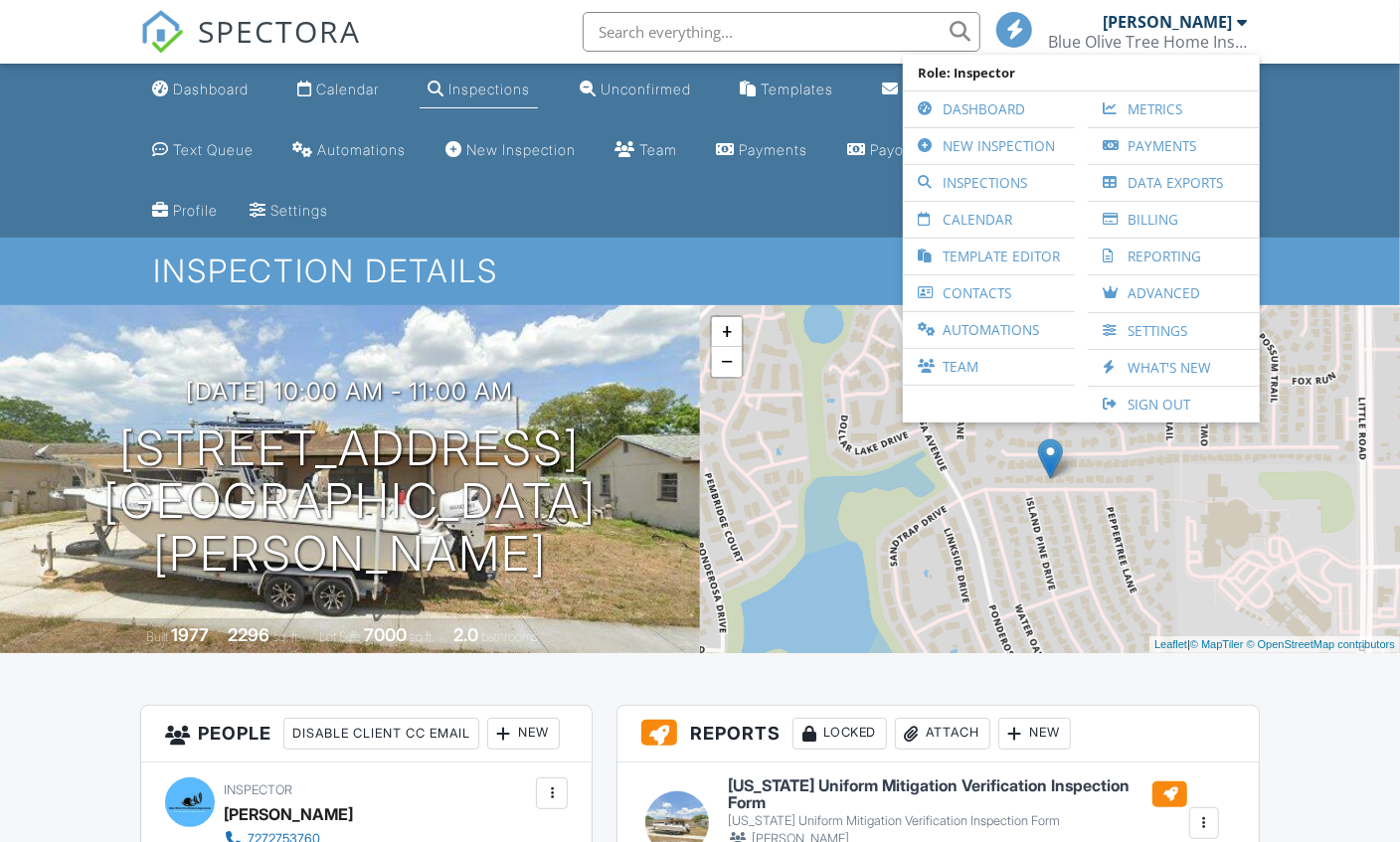 click on "Billing" at bounding box center (1173, 220) 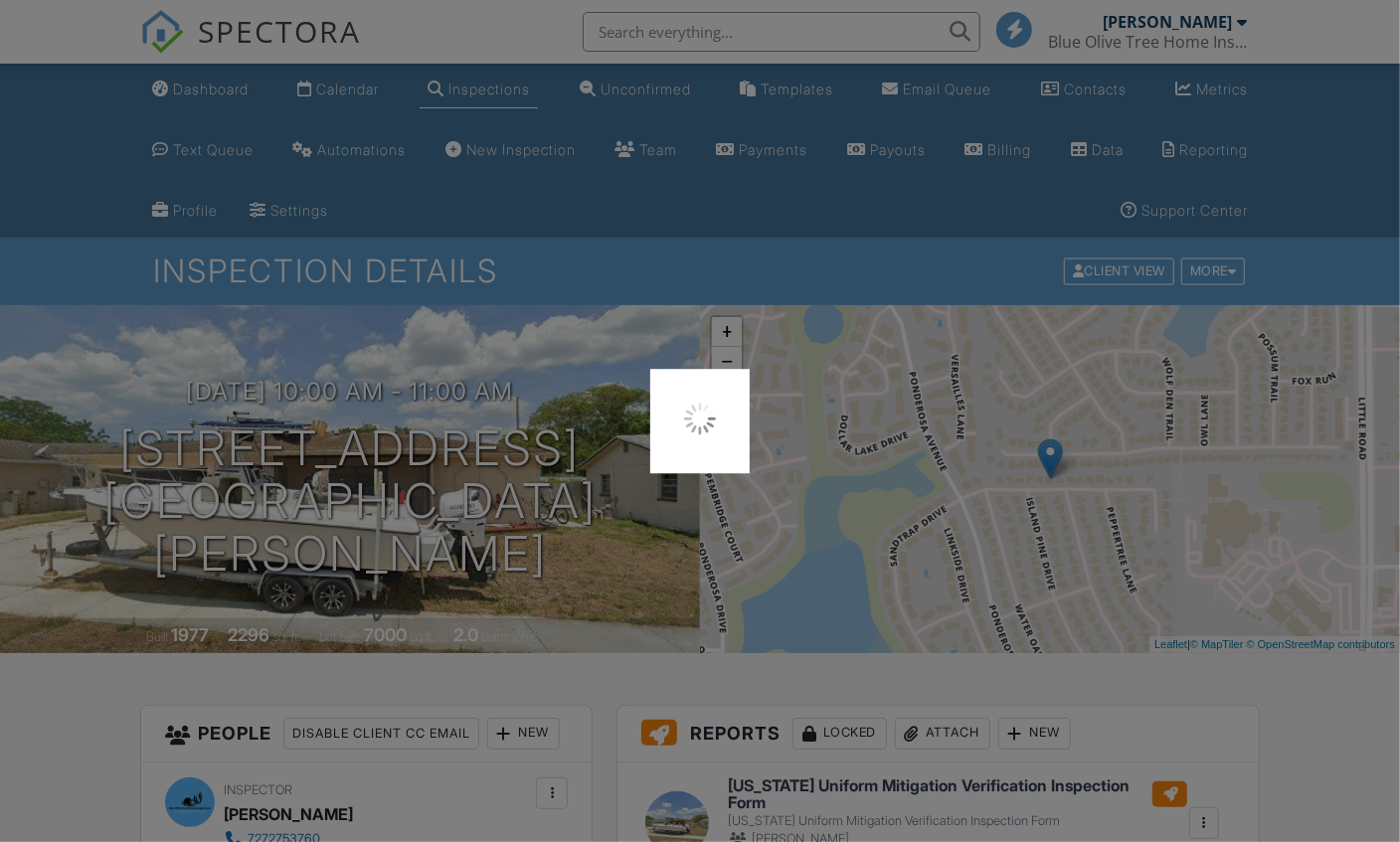 scroll, scrollTop: 0, scrollLeft: 0, axis: both 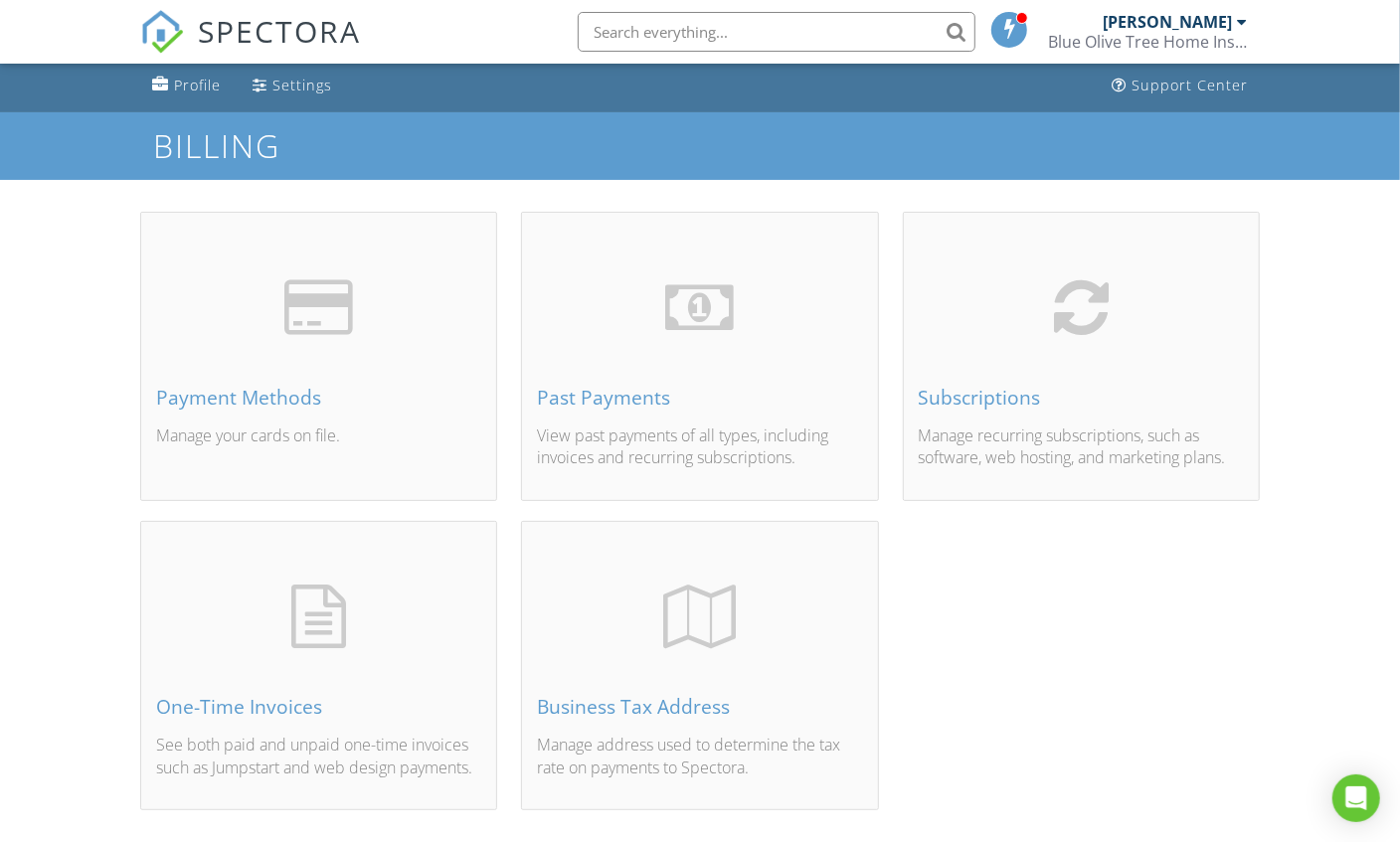 click on "Subscriptions" at bounding box center [1081, 398] 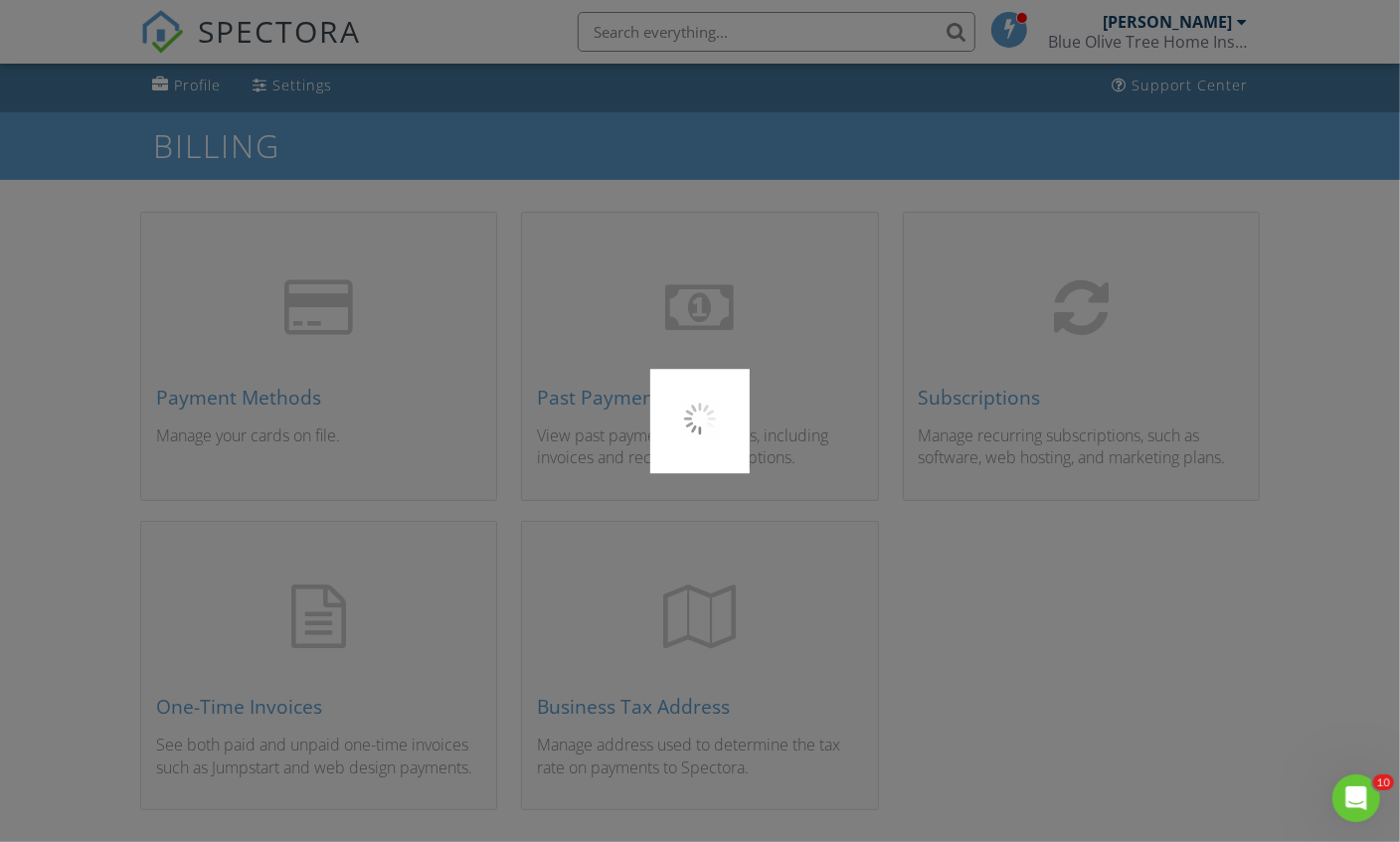 scroll, scrollTop: 0, scrollLeft: 0, axis: both 